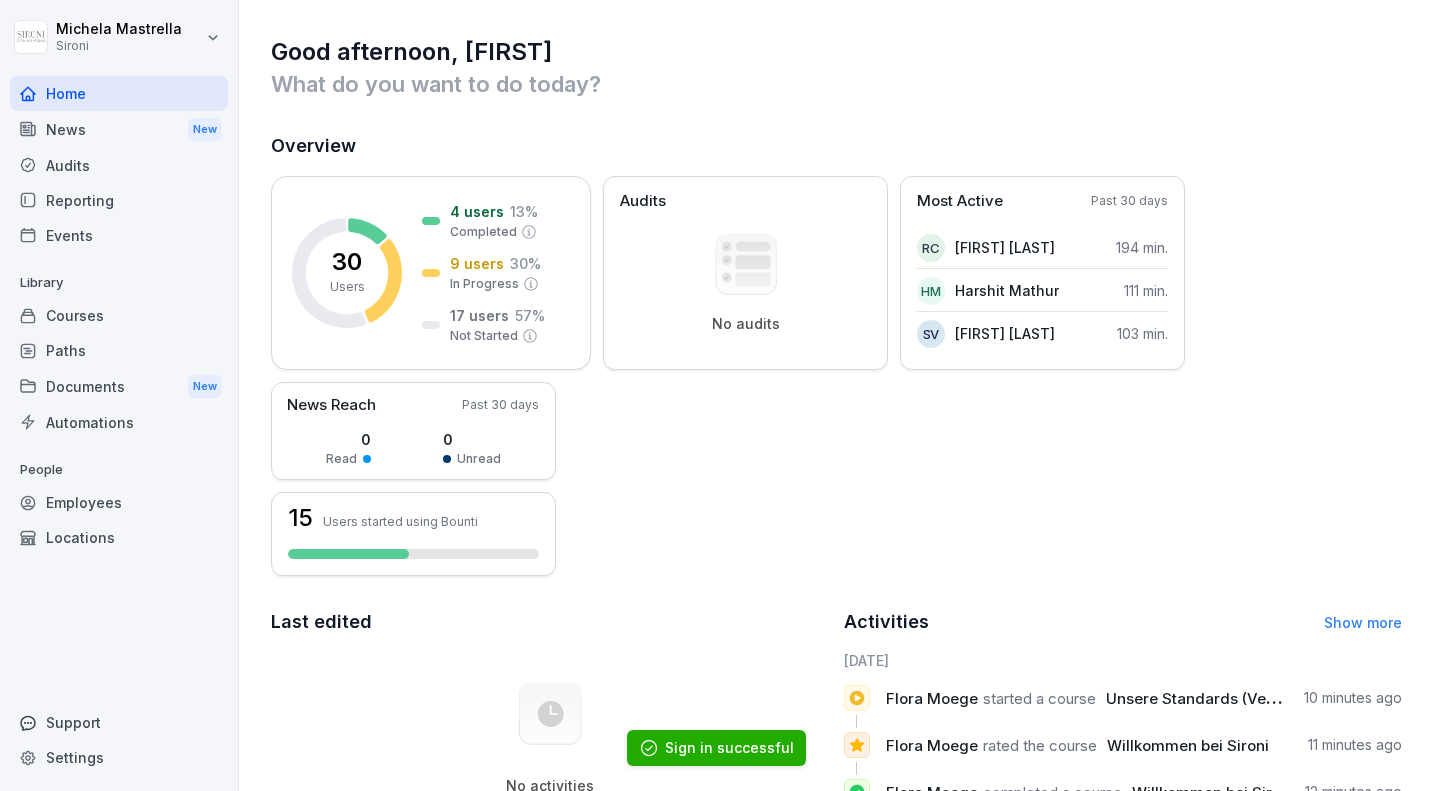 scroll, scrollTop: 0, scrollLeft: 0, axis: both 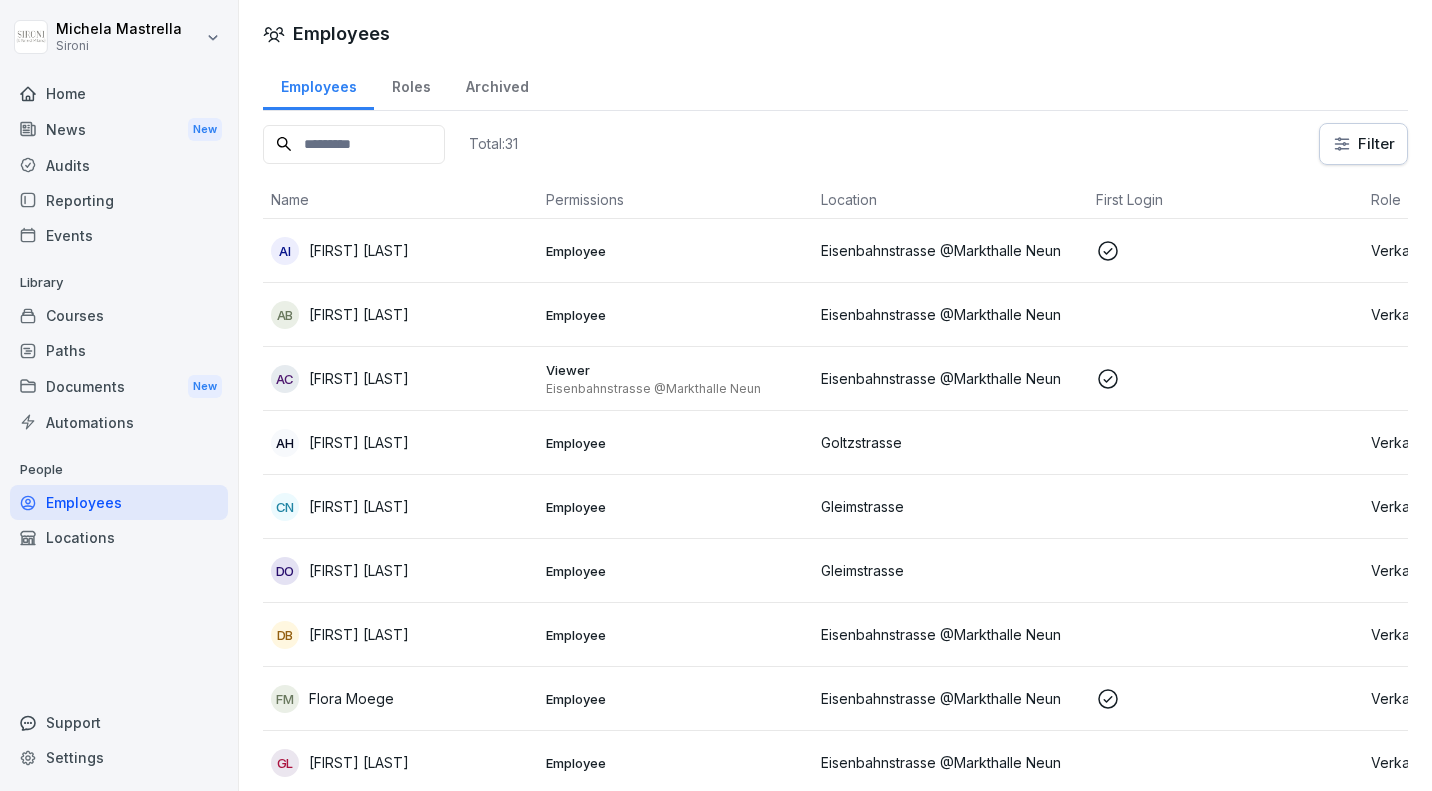 click on "Roles" at bounding box center [411, 84] 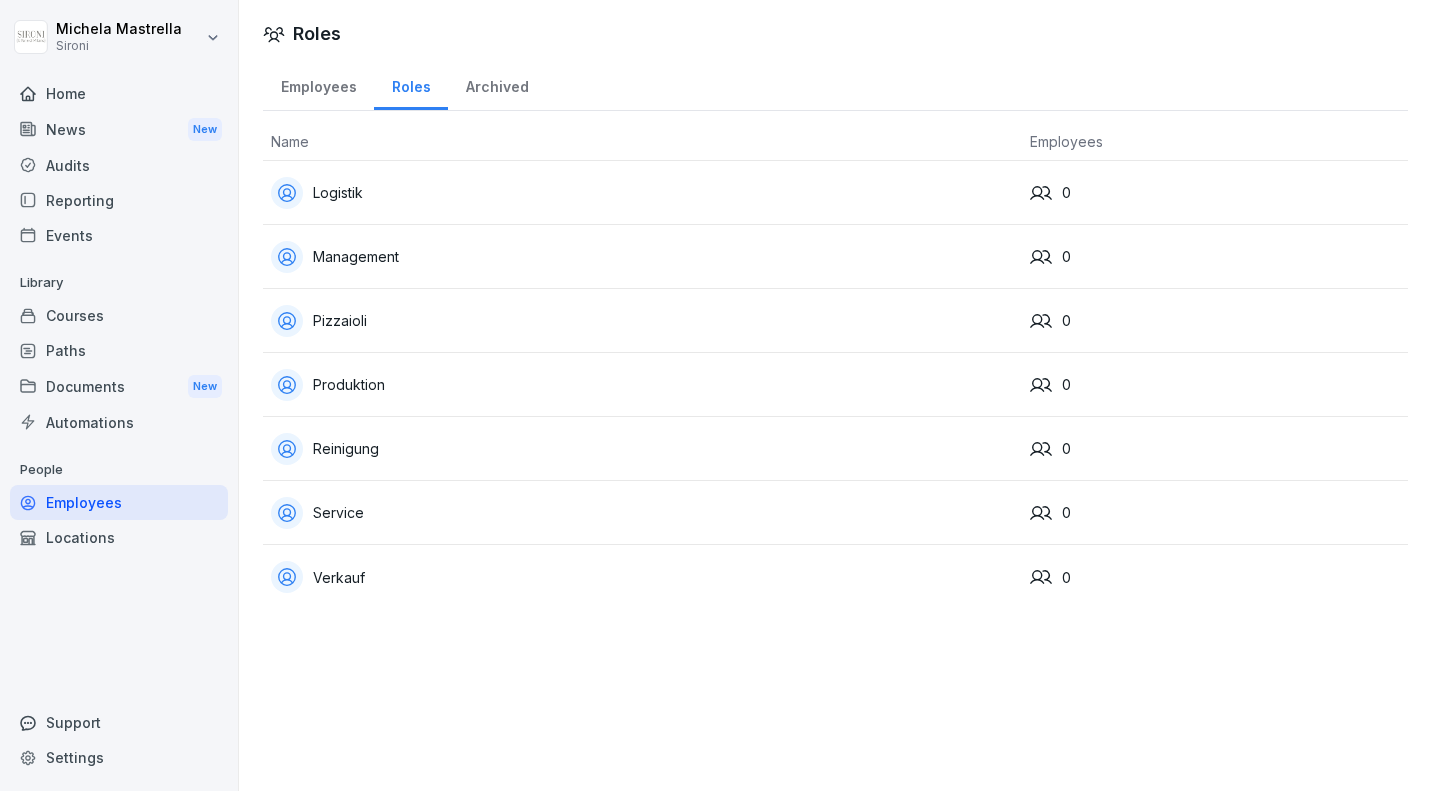 click on "Archived" at bounding box center [497, 84] 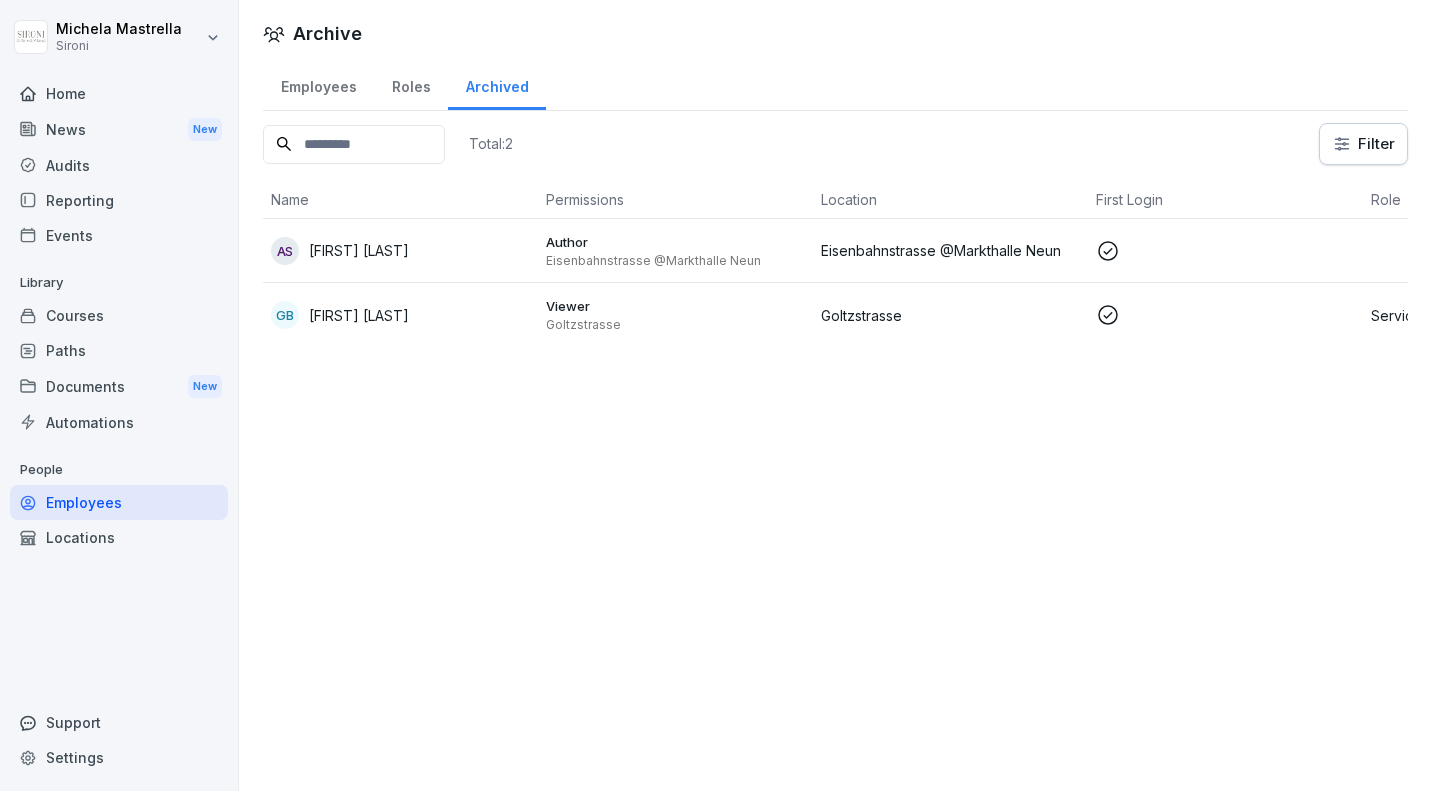click on "Employees" at bounding box center (318, 84) 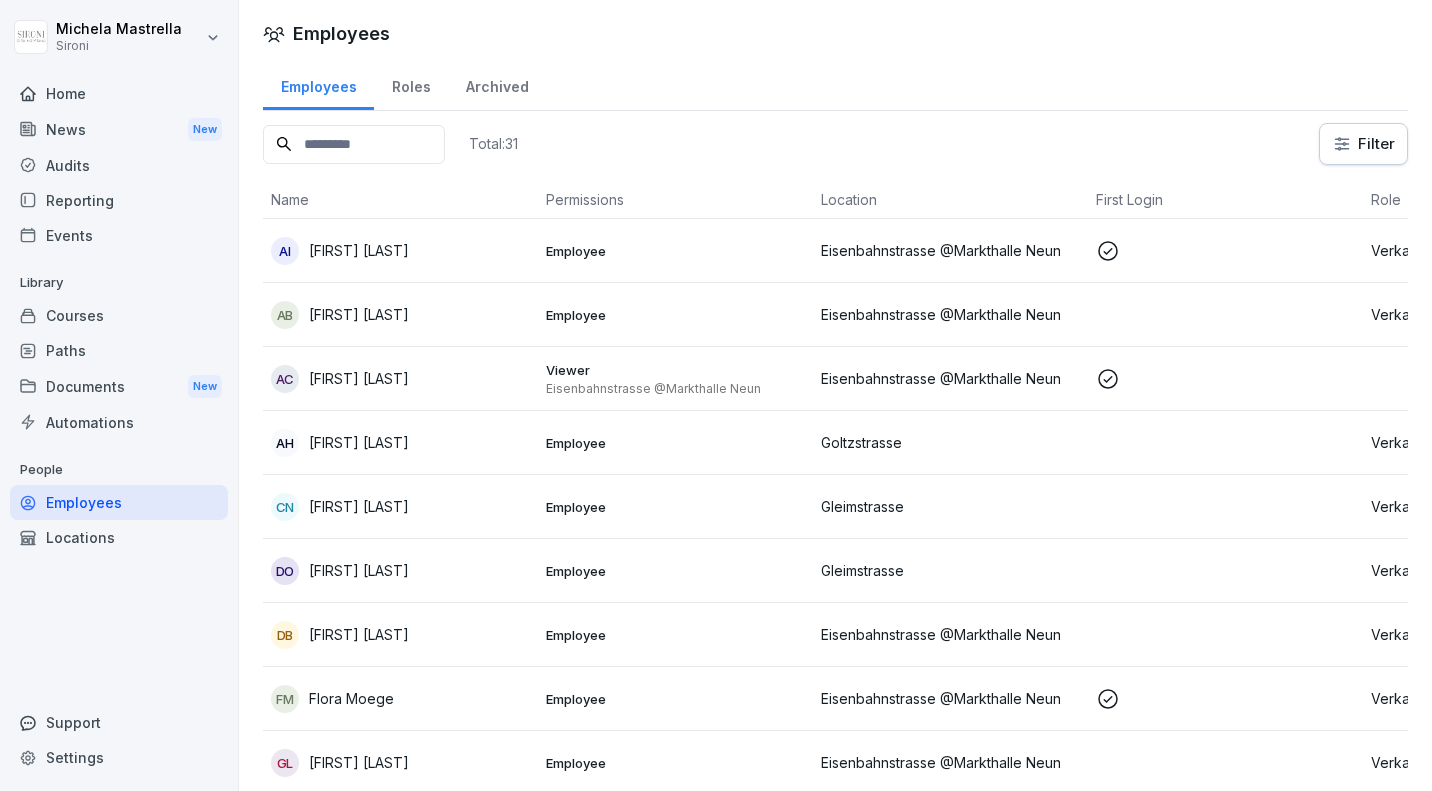 click on "Reporting" at bounding box center (119, 200) 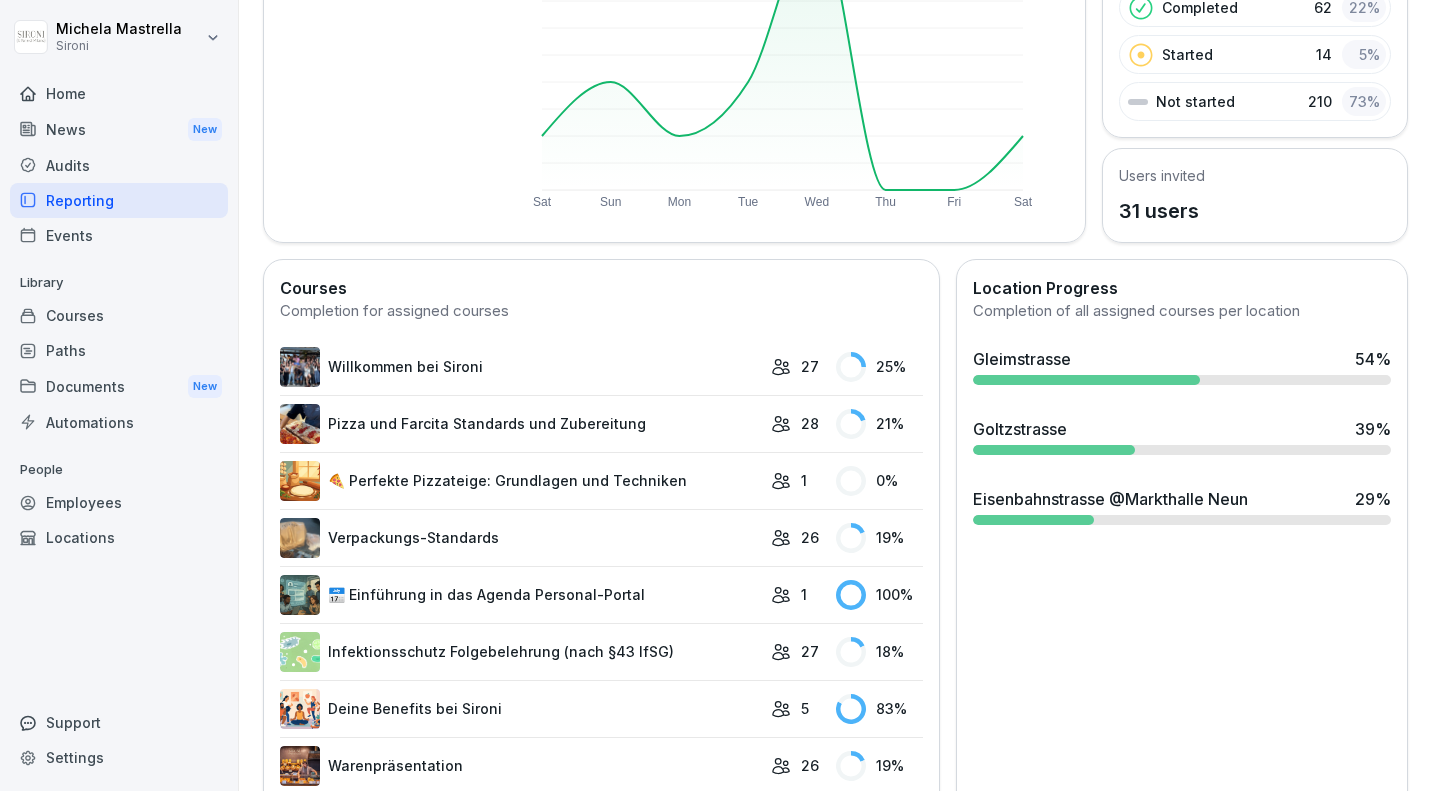 scroll, scrollTop: 331, scrollLeft: 0, axis: vertical 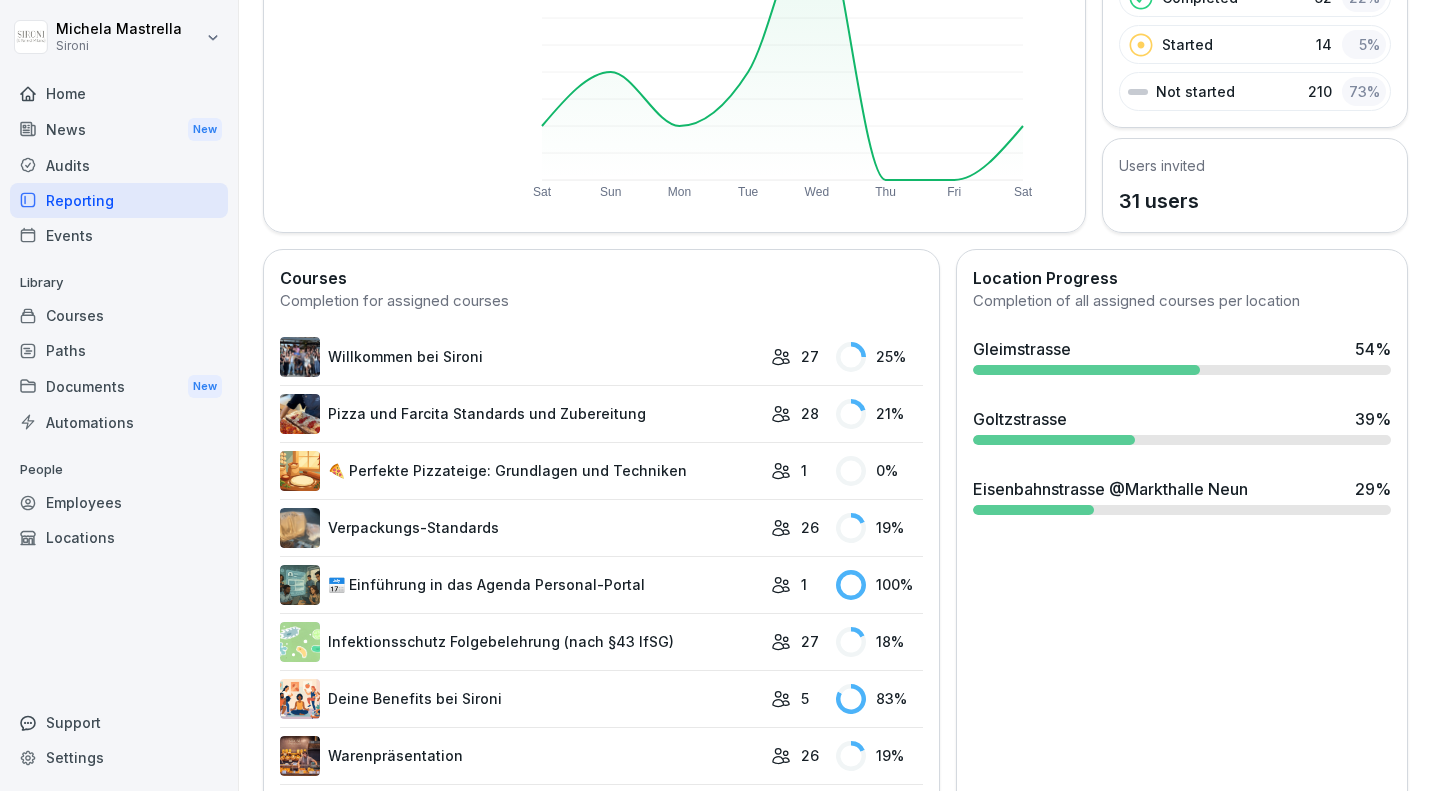 click at bounding box center (1086, 370) 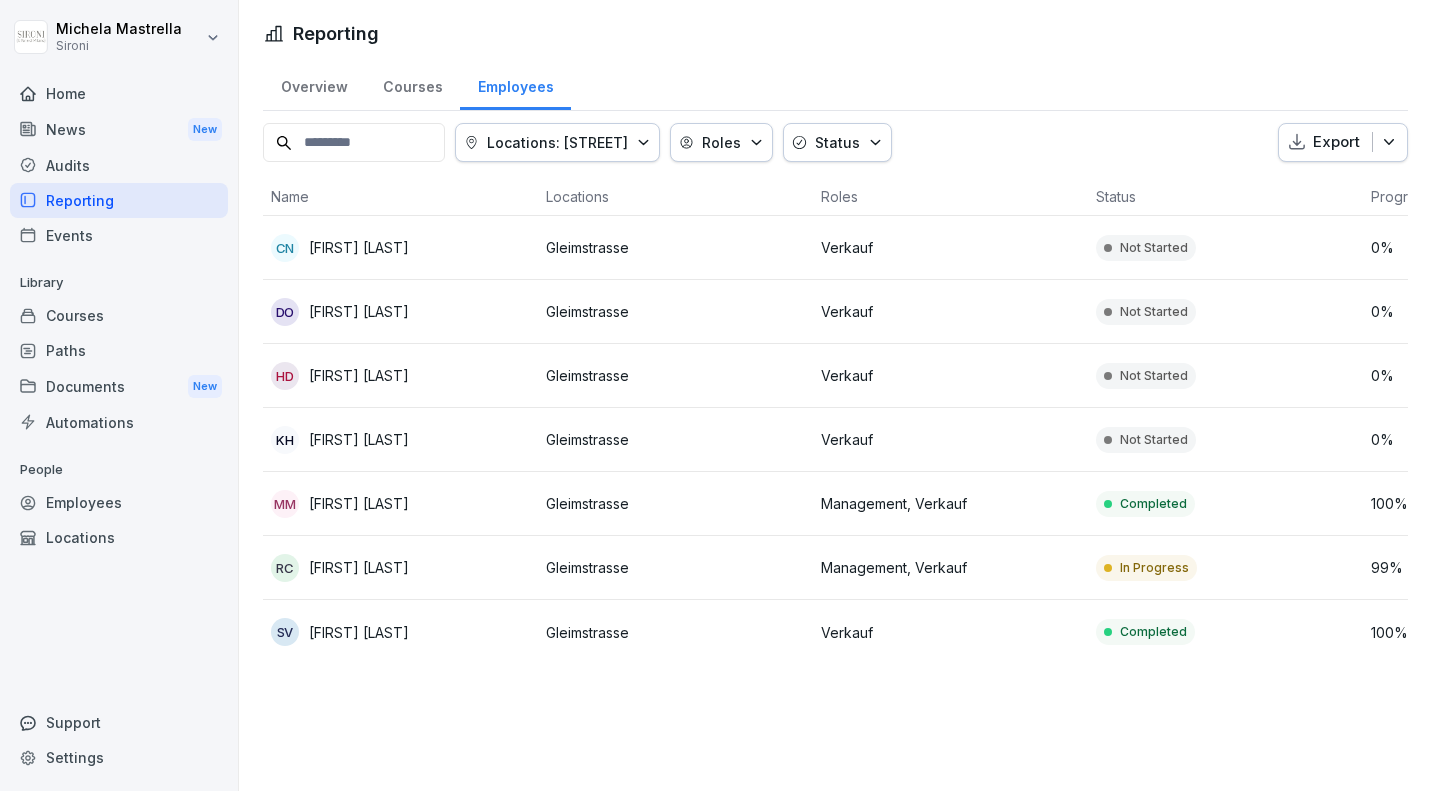 click on "In Progress" at bounding box center (1154, 568) 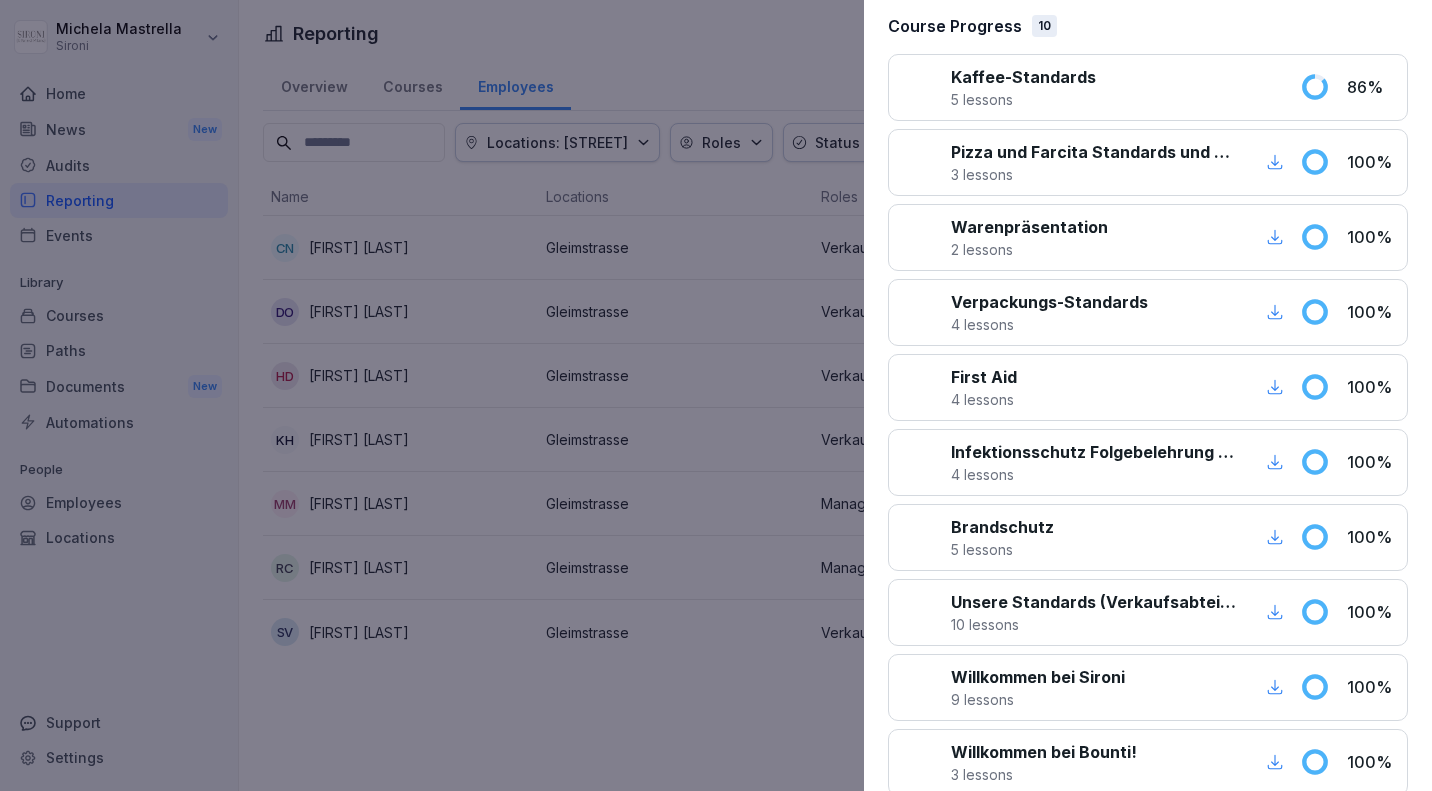 scroll, scrollTop: 0, scrollLeft: 0, axis: both 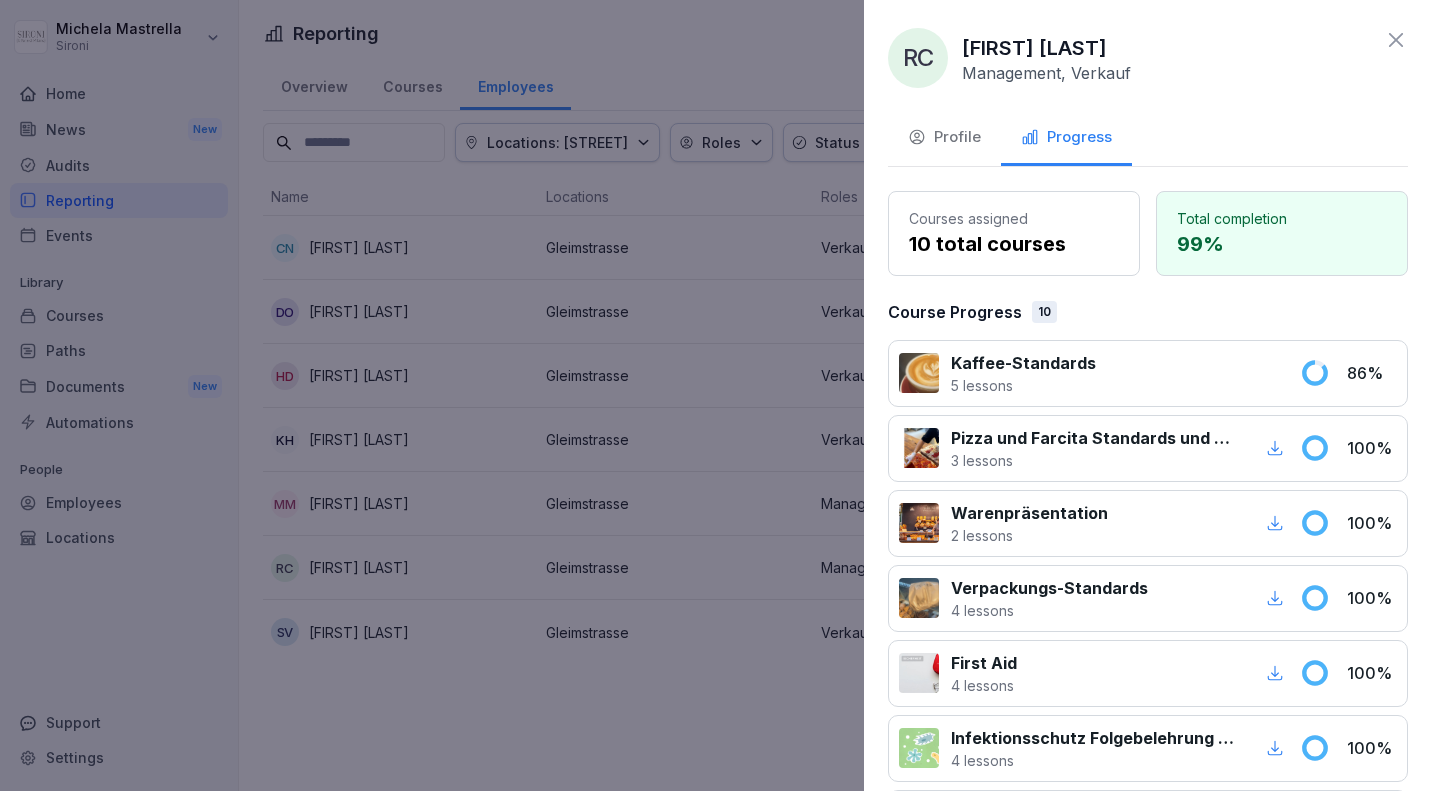 click 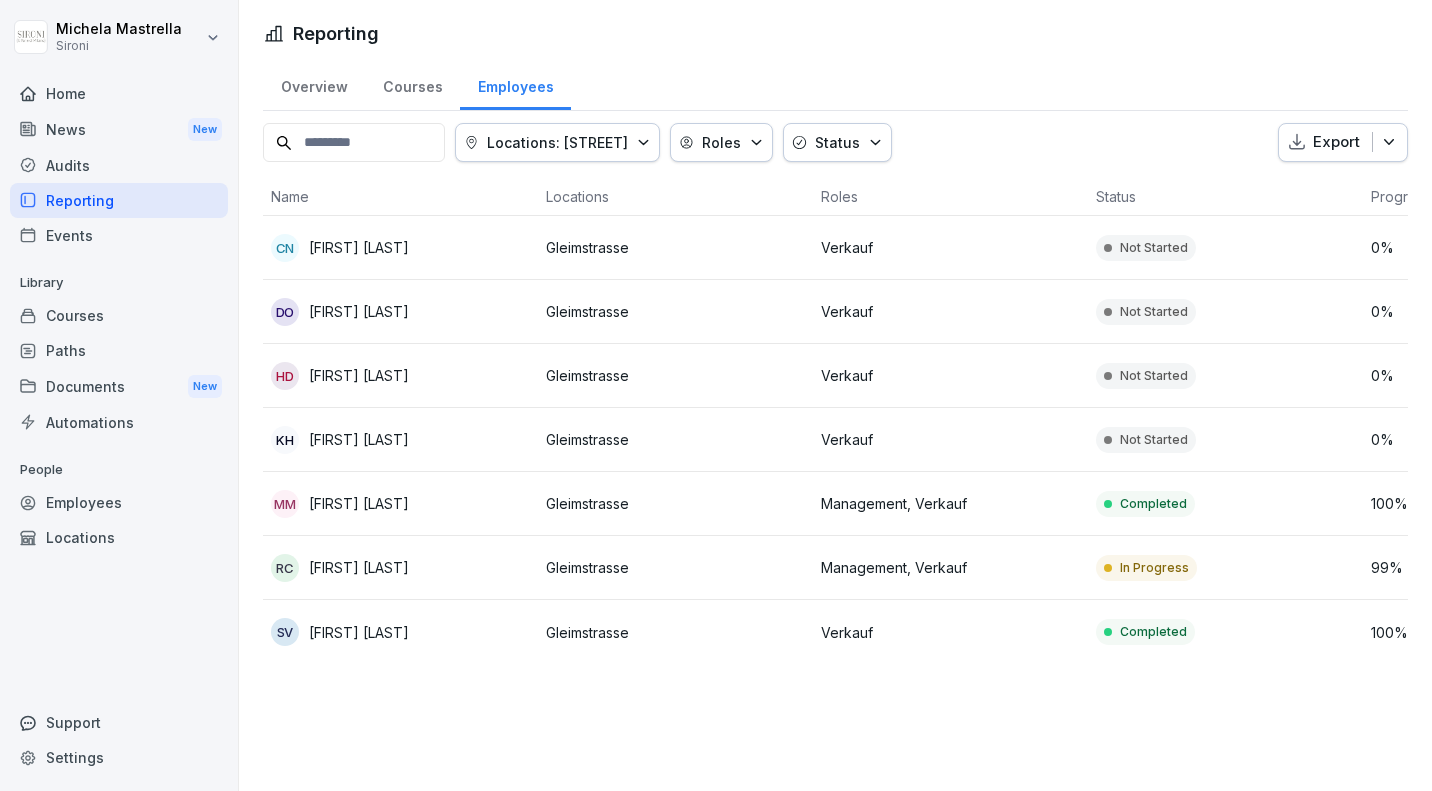 click on "Employees" at bounding box center [119, 502] 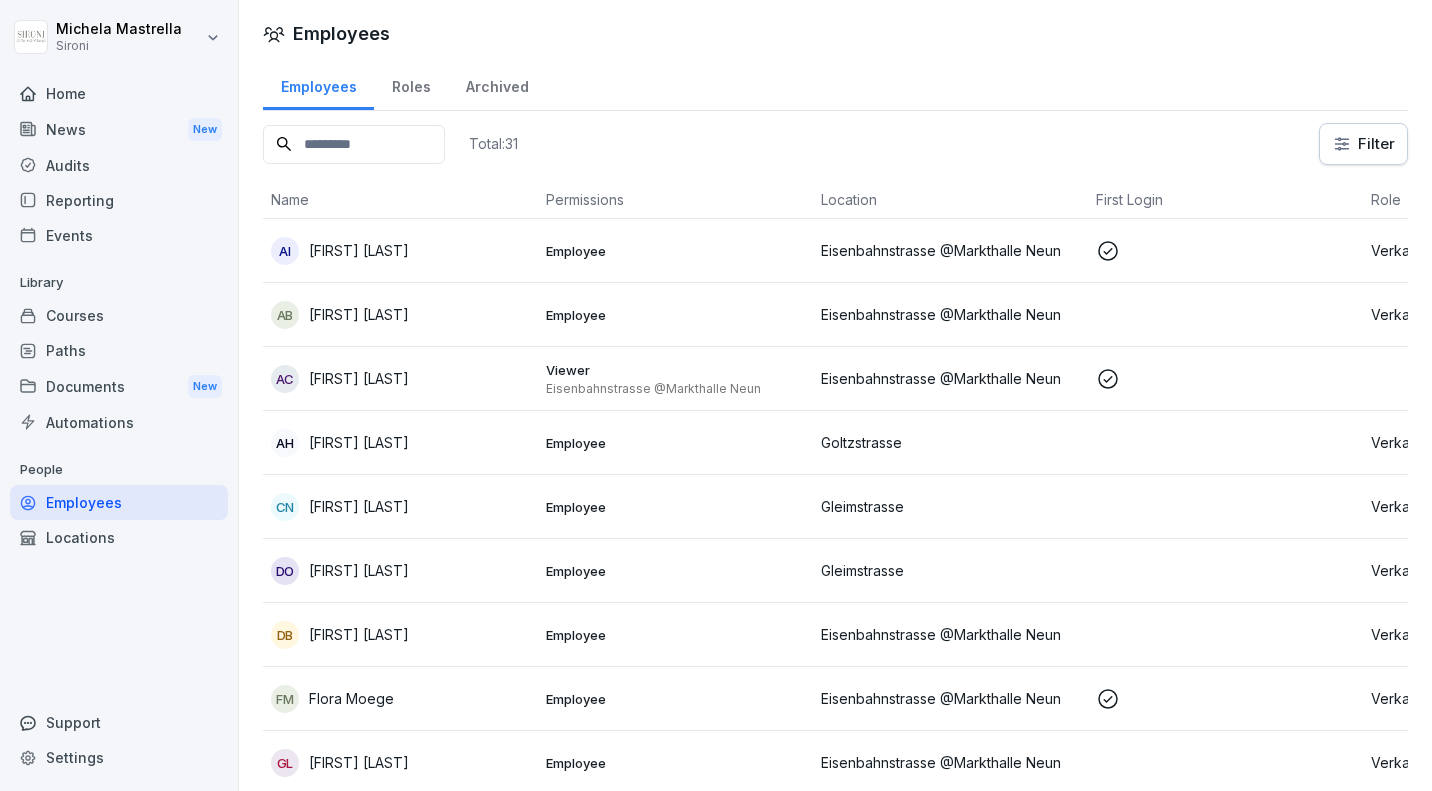 click at bounding box center [354, 144] 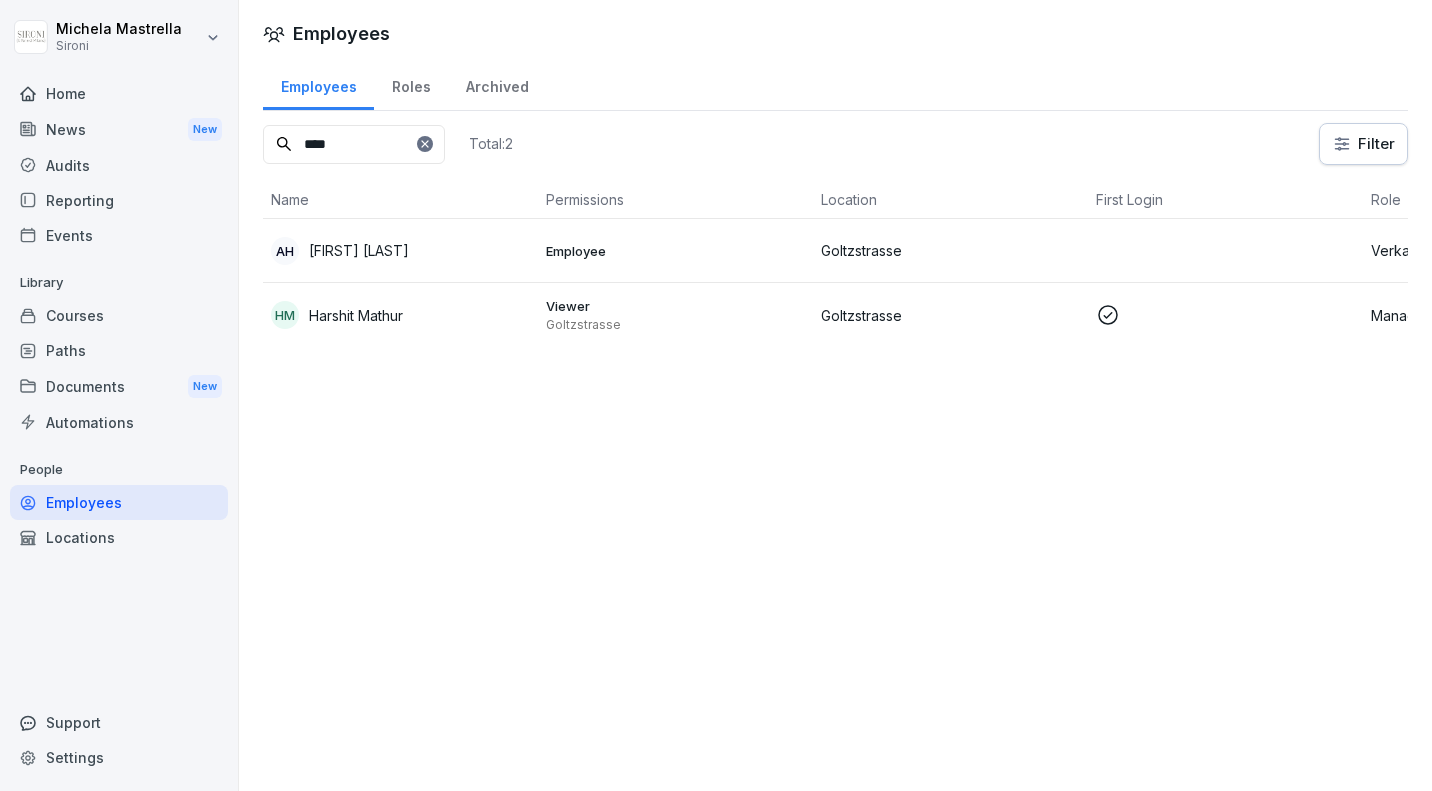 type on "****" 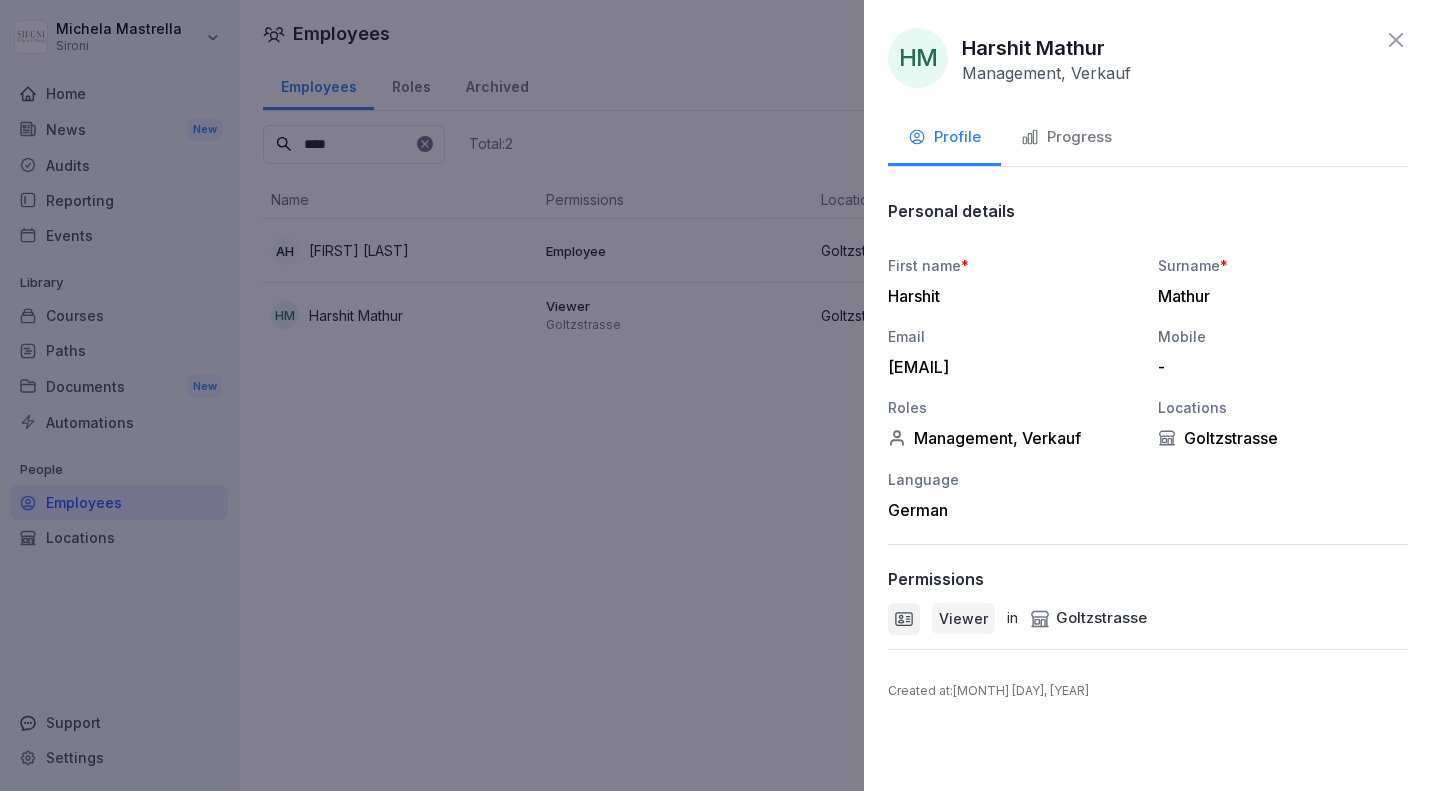 click on "Progress" at bounding box center [1066, 137] 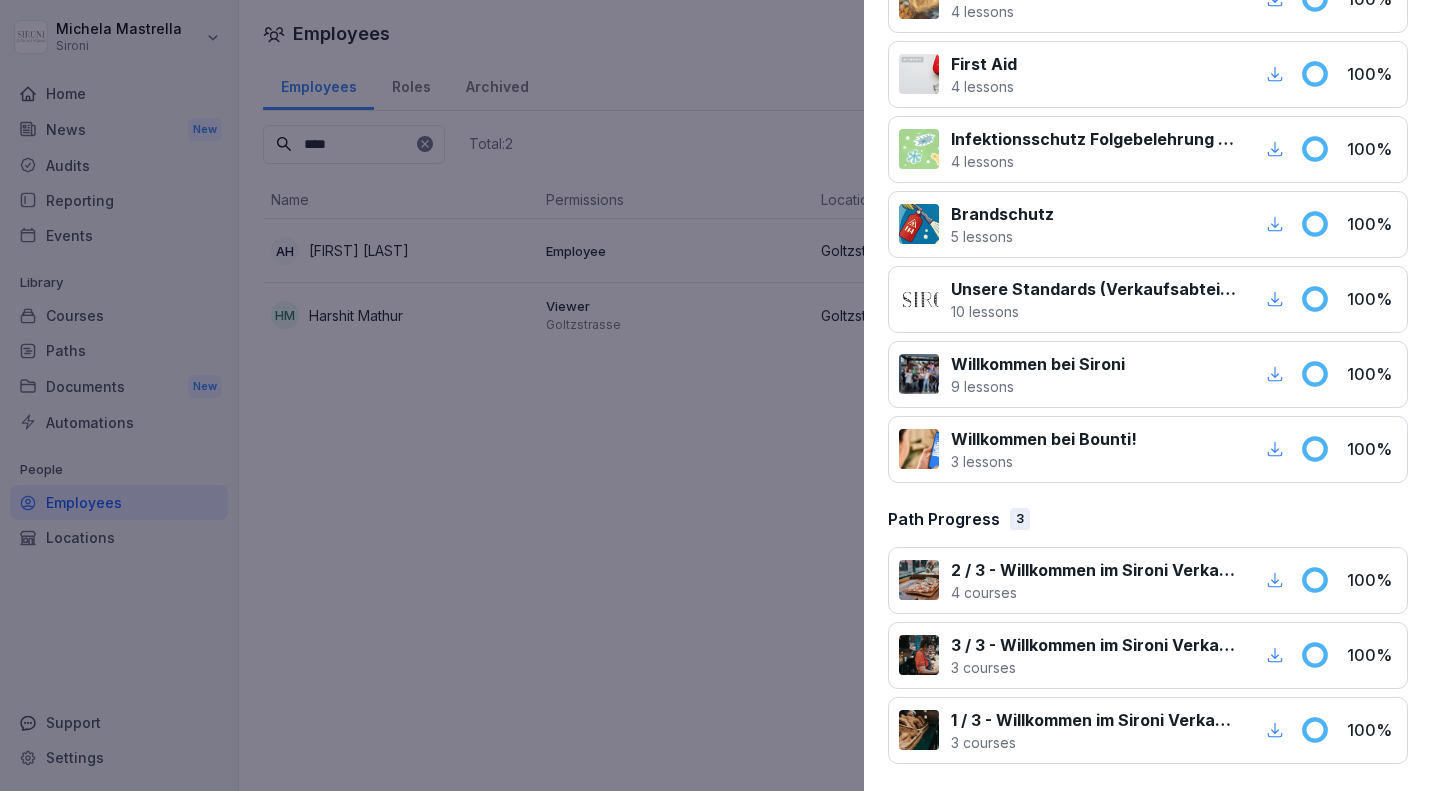 scroll, scrollTop: 0, scrollLeft: 0, axis: both 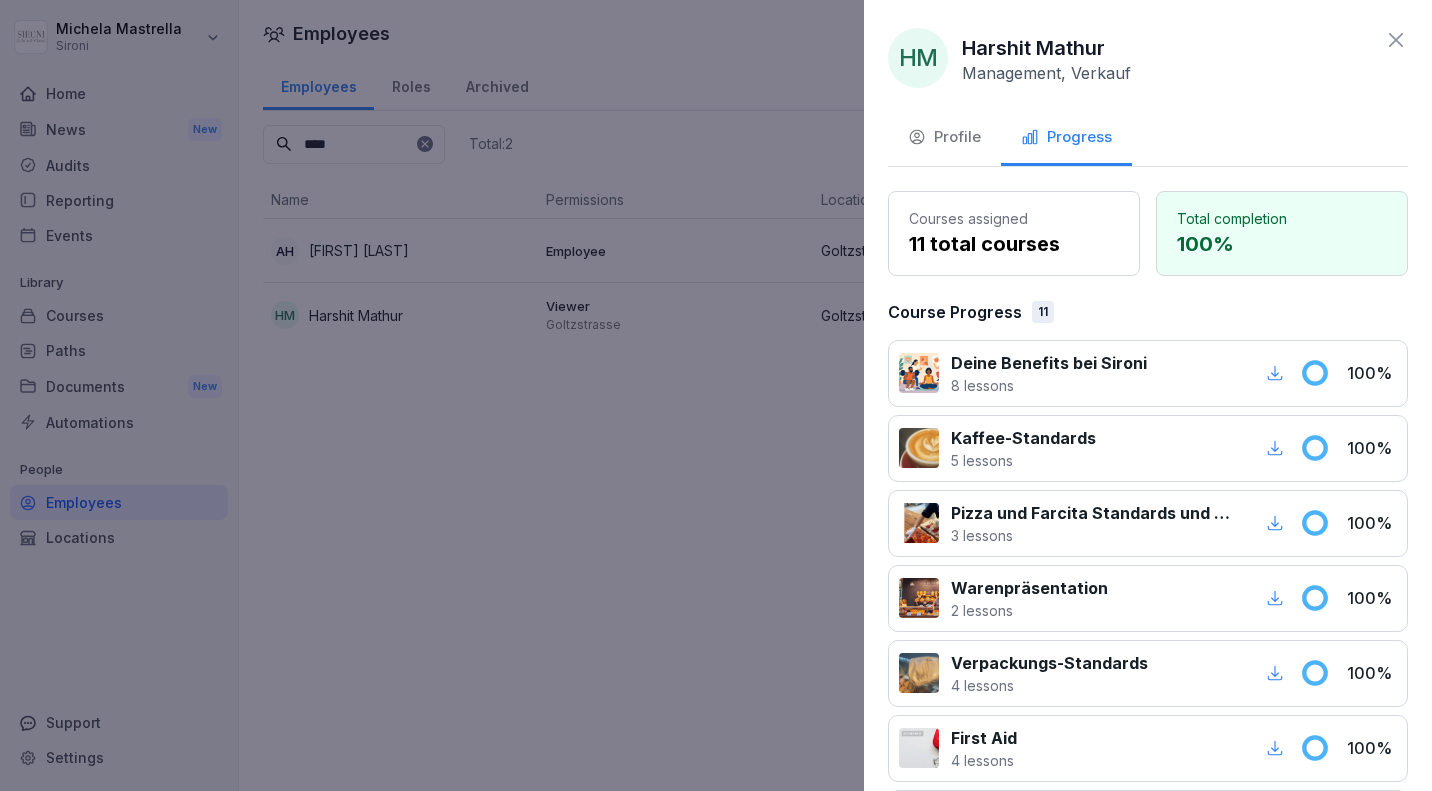 click 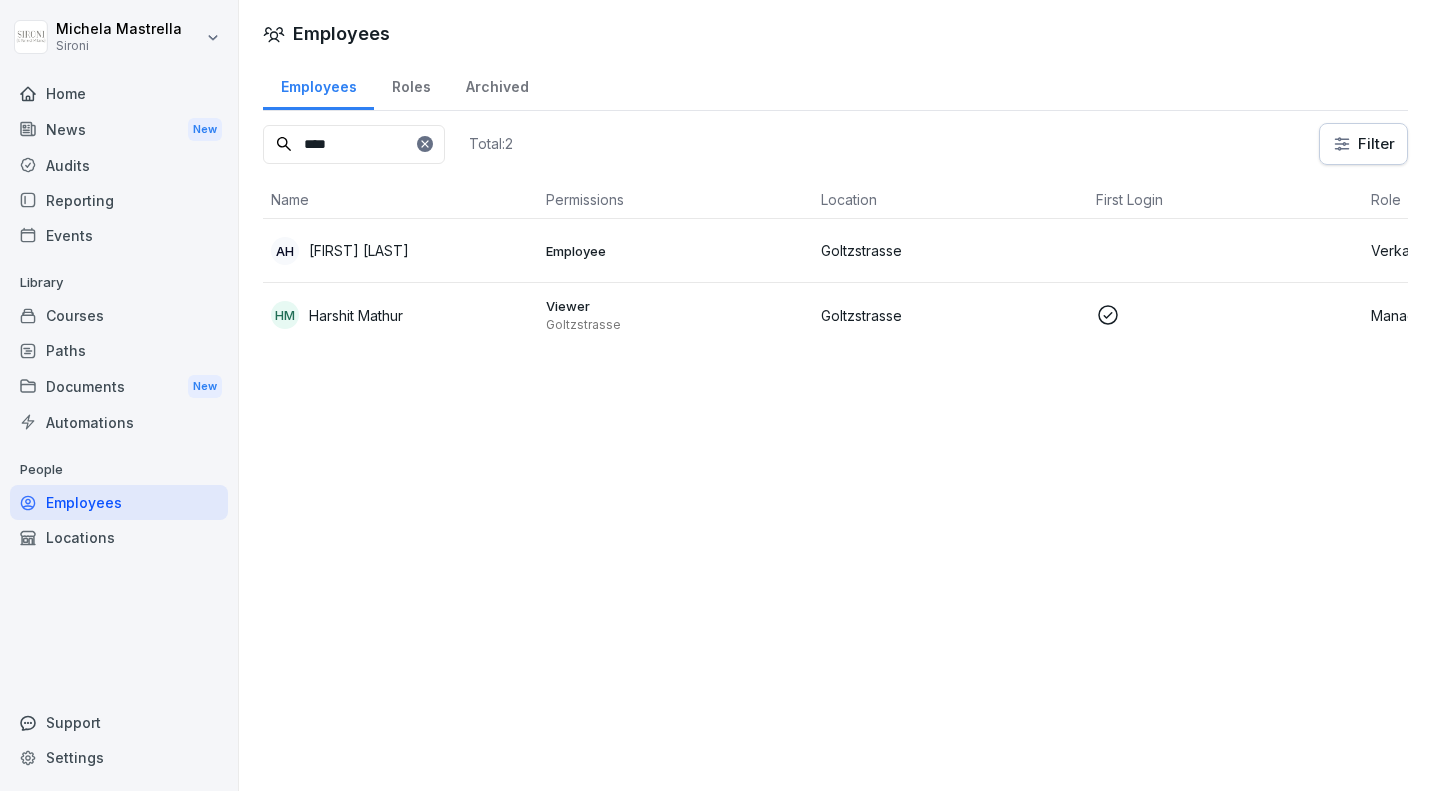 click on "[FIRST] [LAST]" at bounding box center [359, 250] 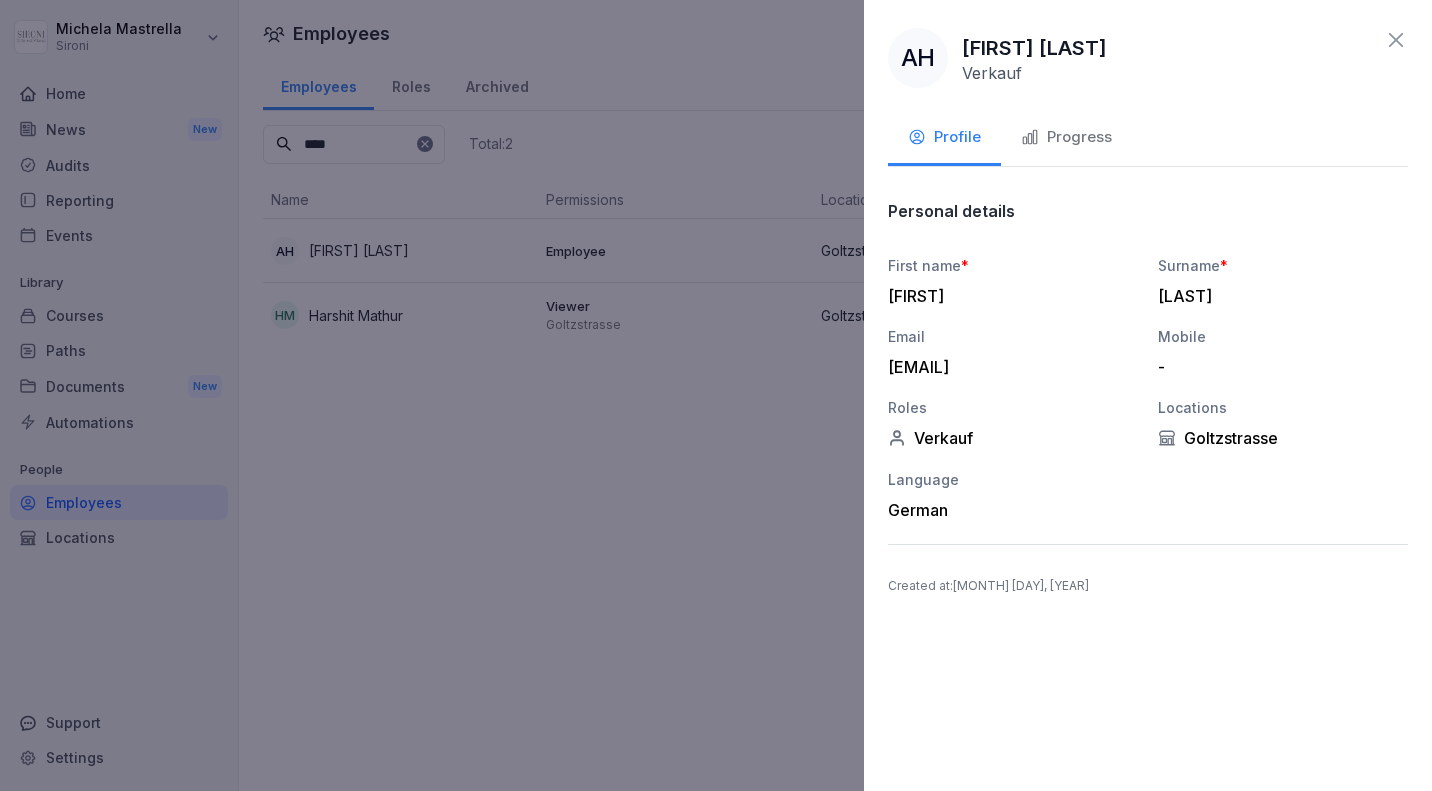 click on "Progress" at bounding box center (1066, 137) 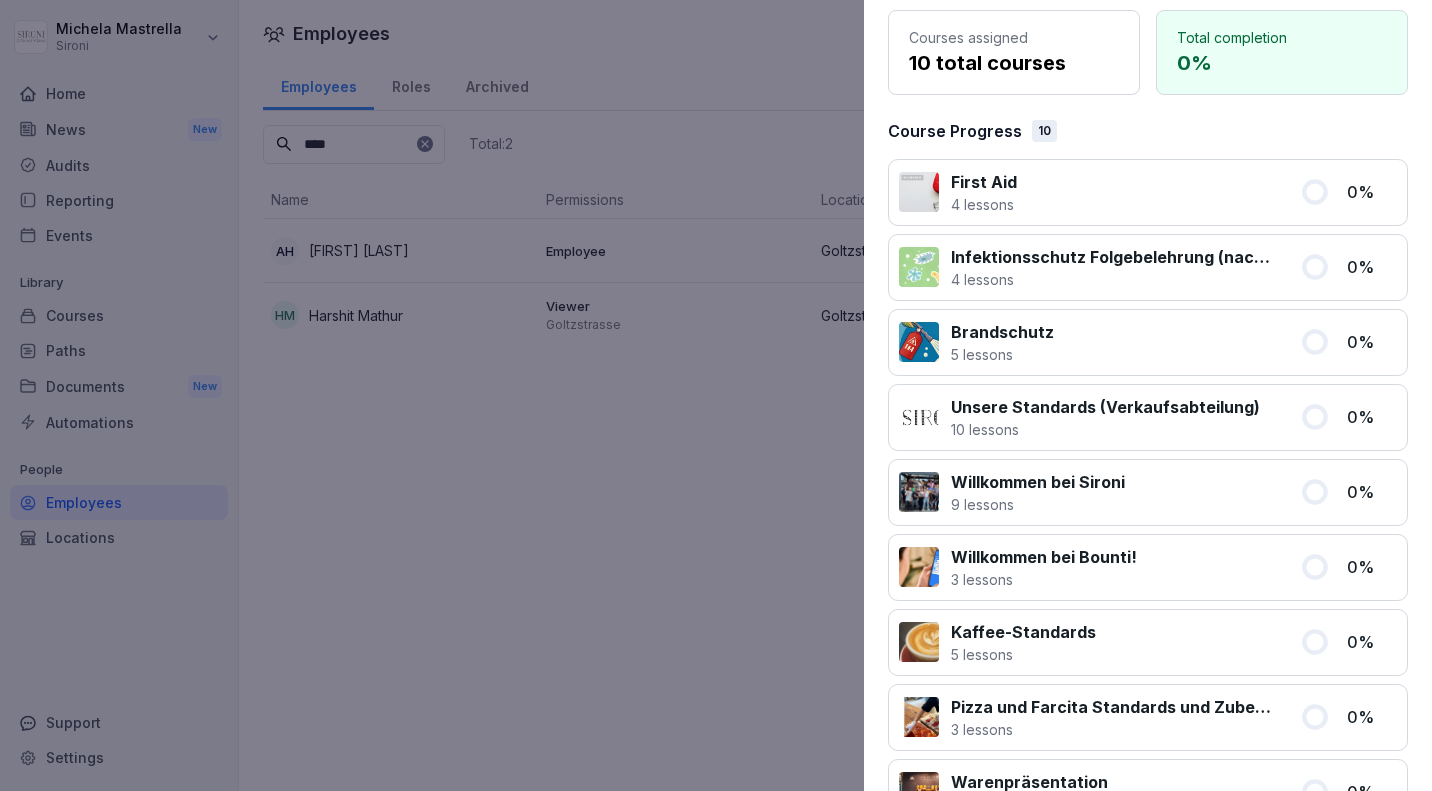 scroll, scrollTop: 0, scrollLeft: 0, axis: both 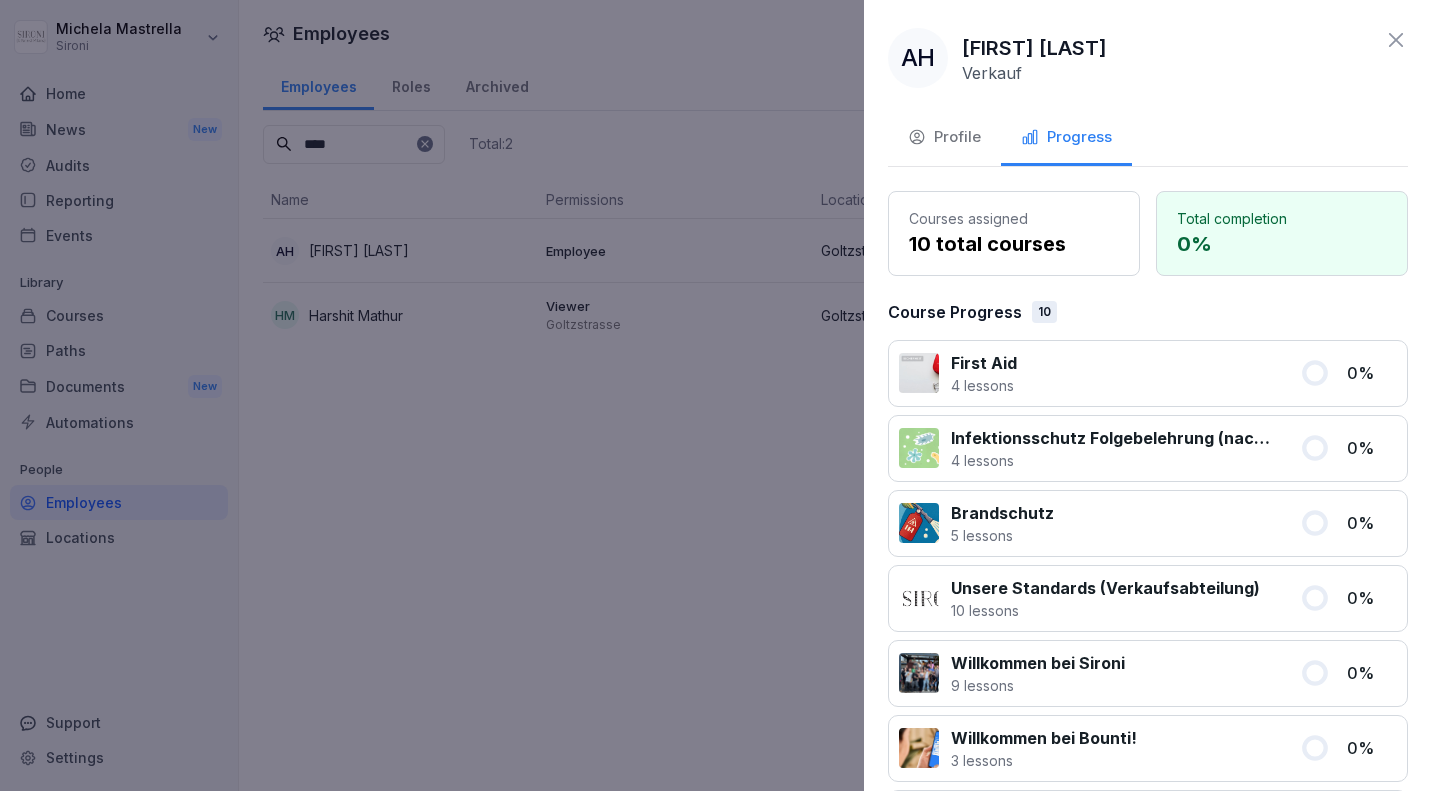 click 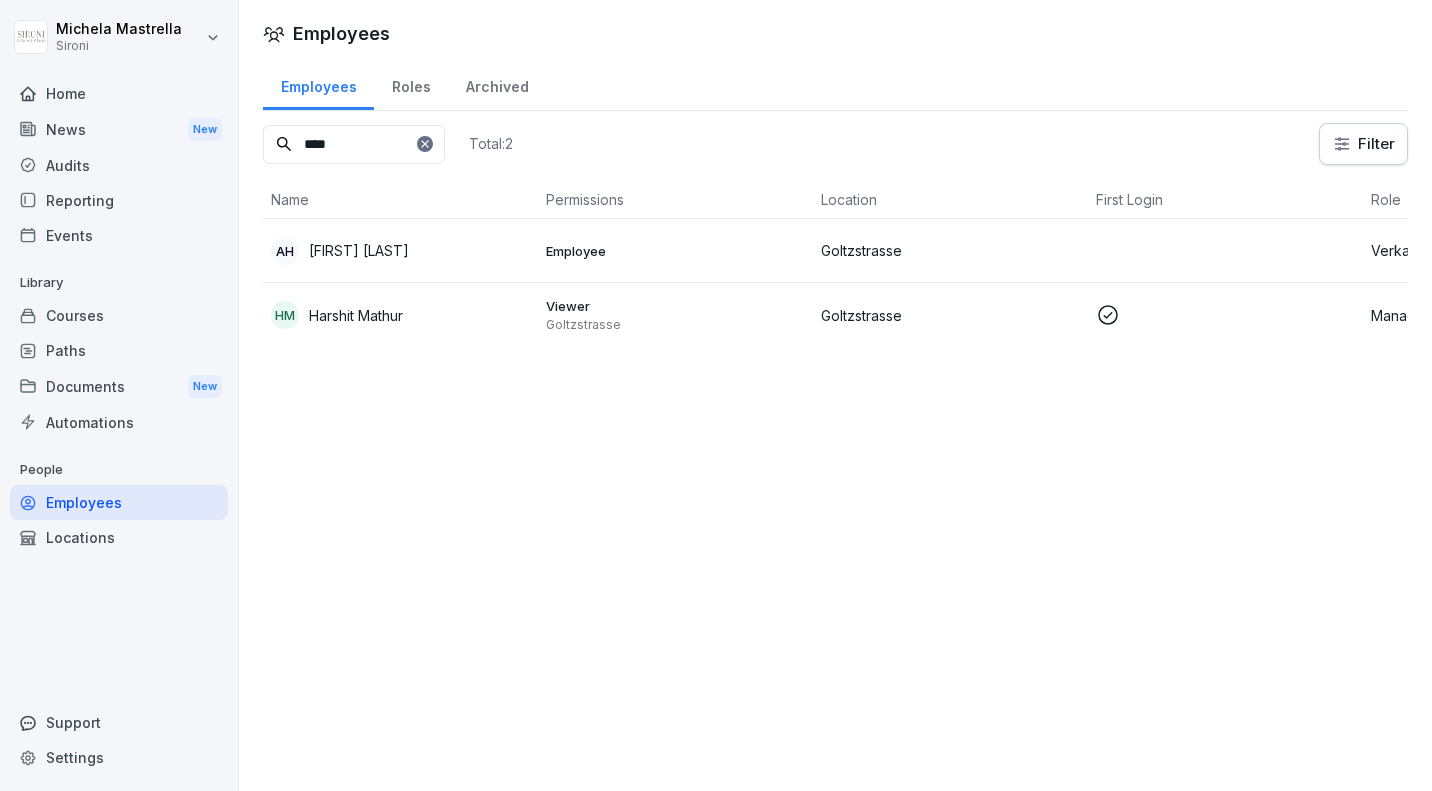 click on "Reporting" at bounding box center (119, 200) 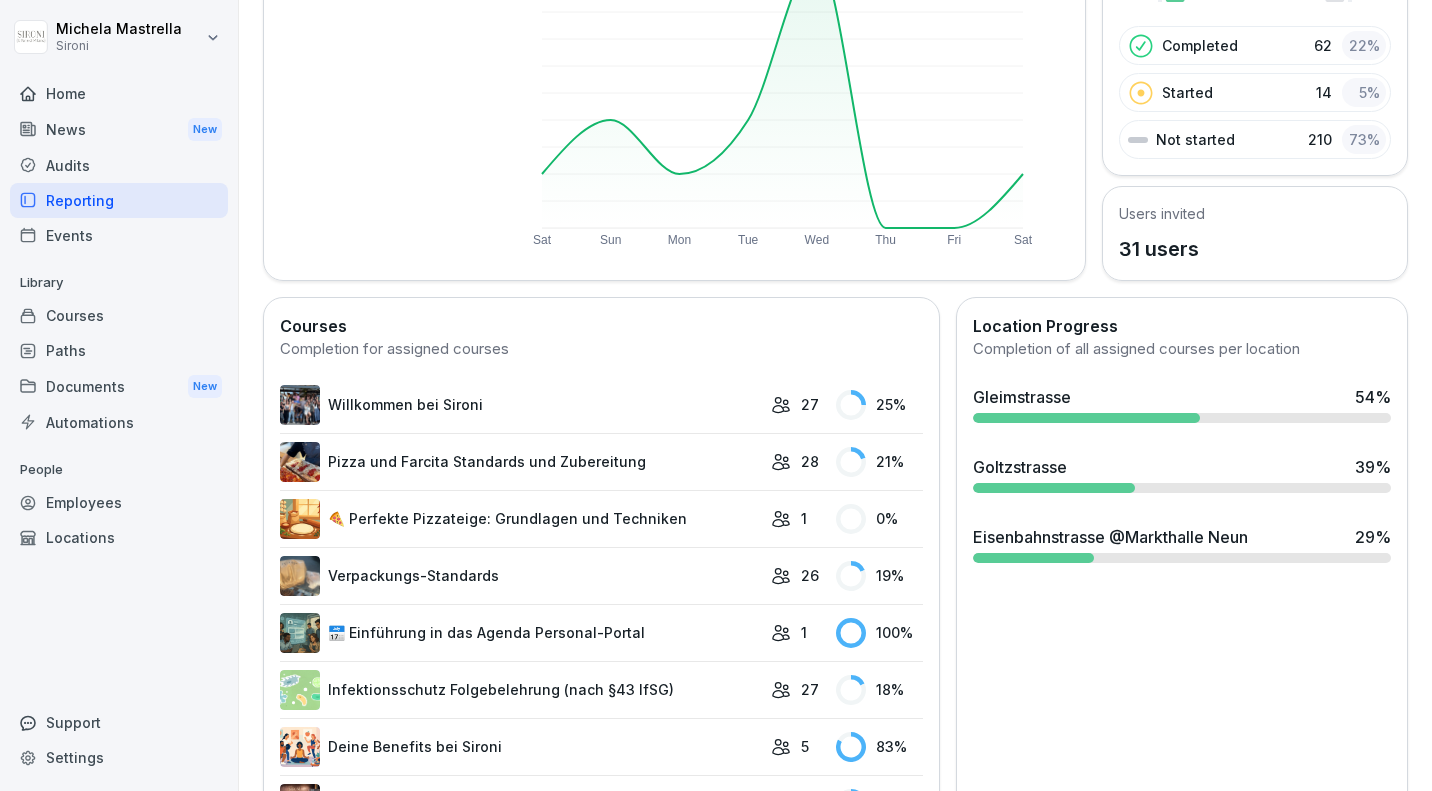 scroll, scrollTop: 286, scrollLeft: 0, axis: vertical 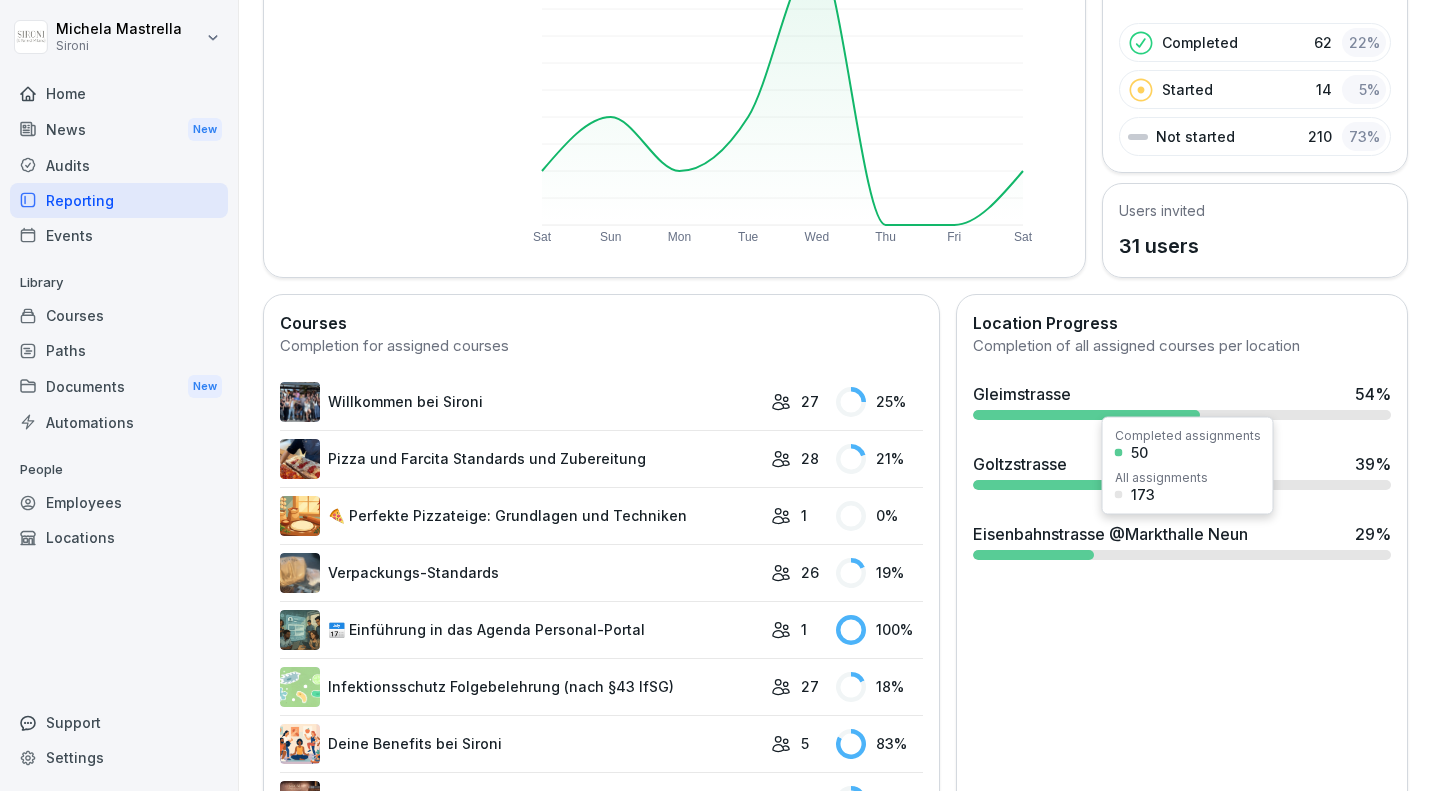 click on "All assignments" at bounding box center (1161, 478) 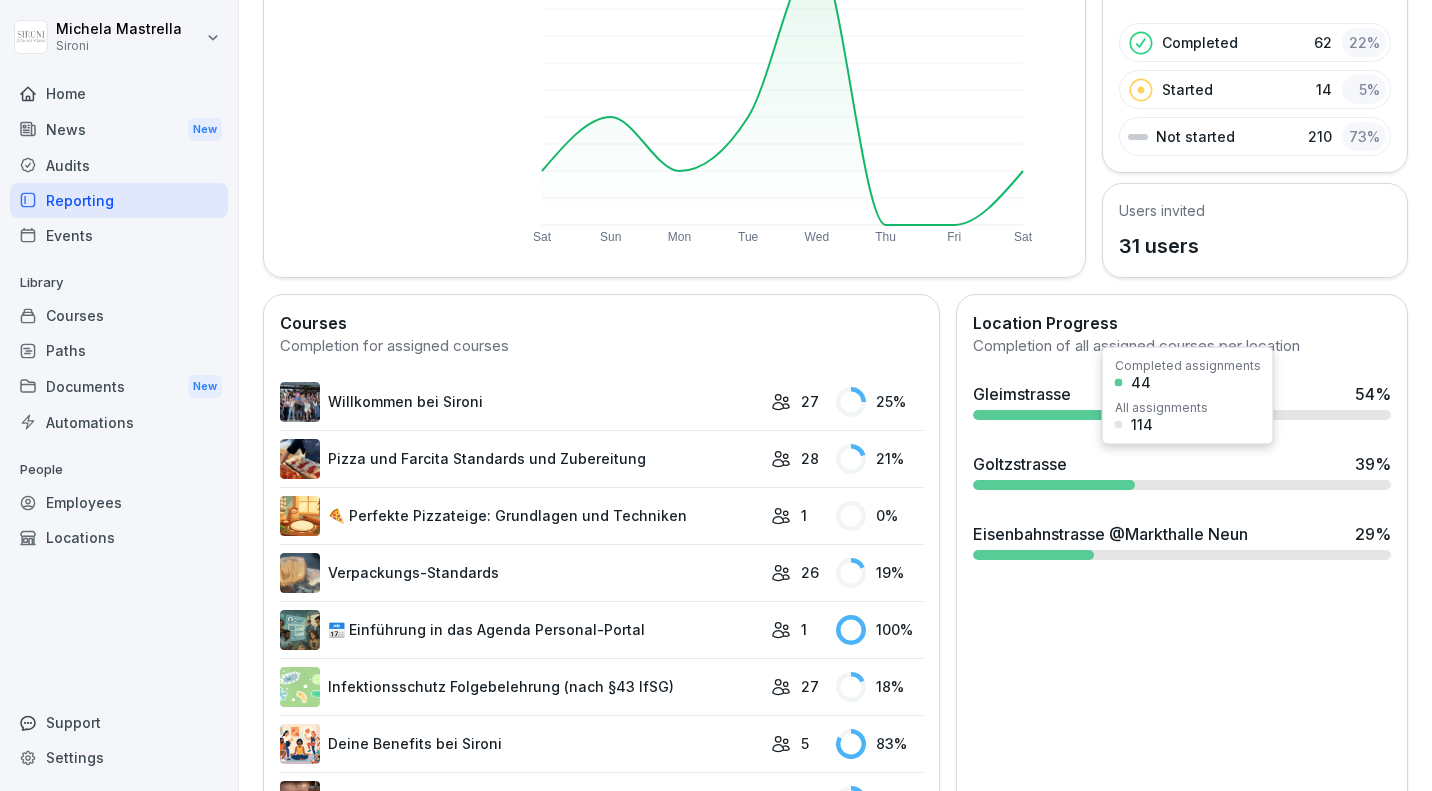 click at bounding box center (1053, 485) 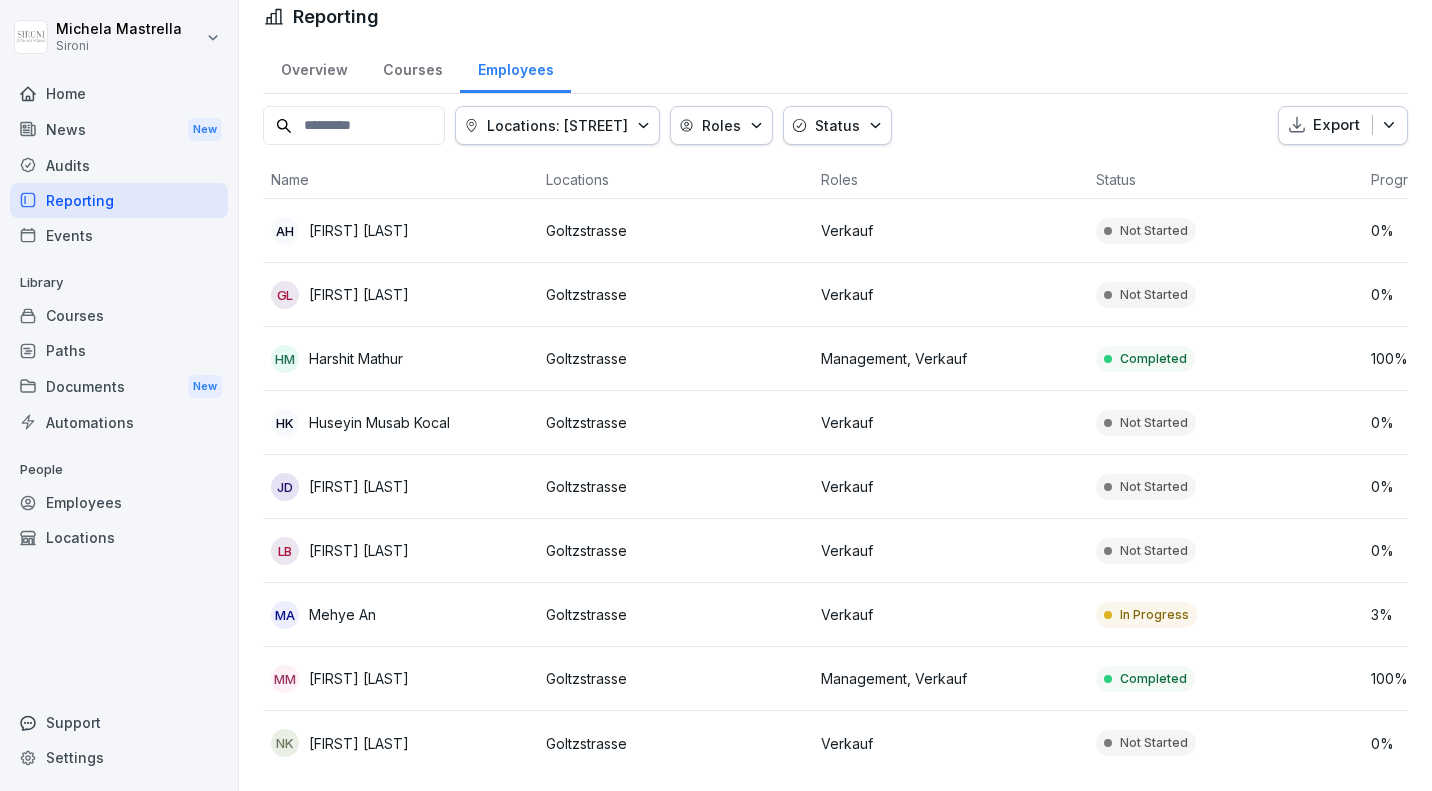 scroll, scrollTop: 0, scrollLeft: 0, axis: both 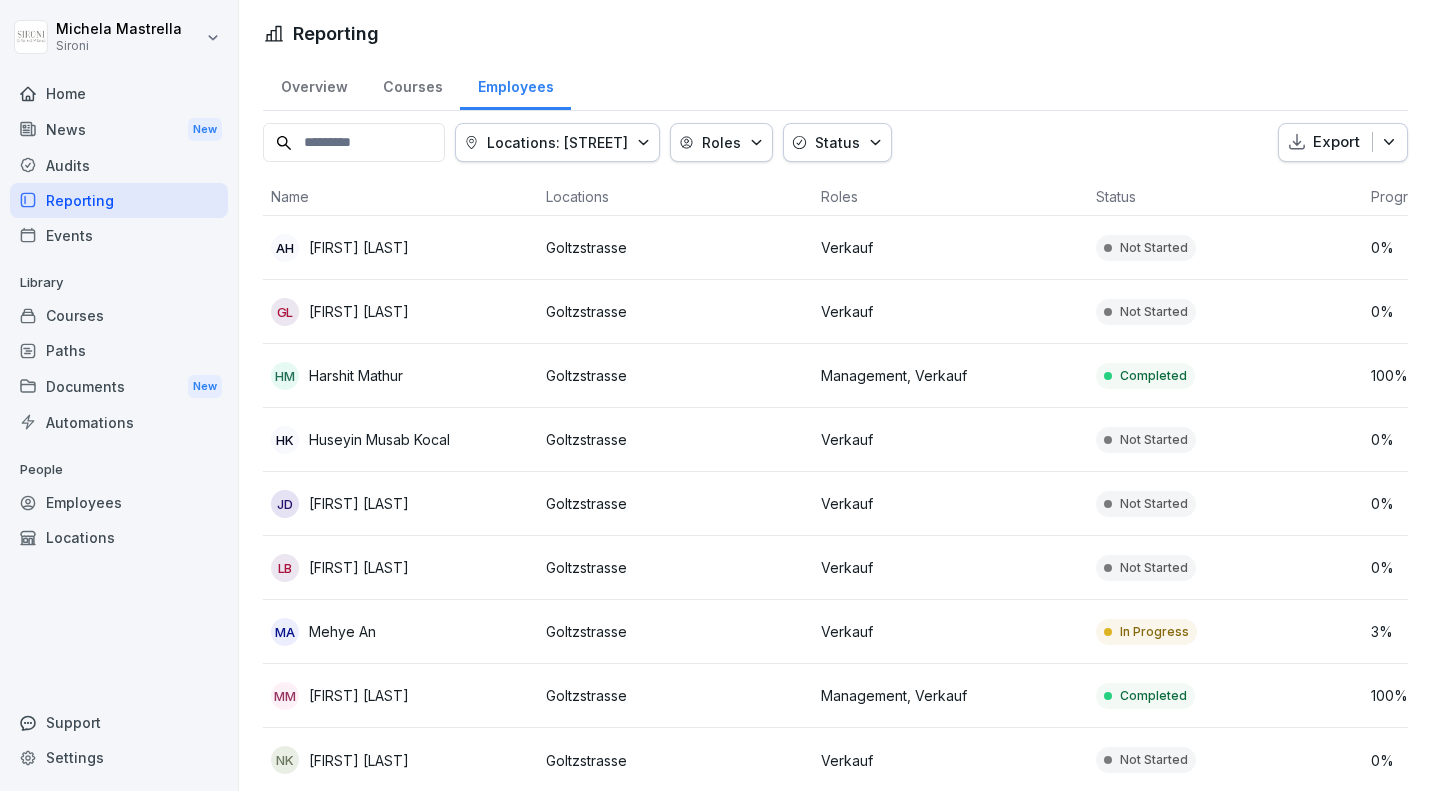 click on "Goltzstrasse" at bounding box center [675, 248] 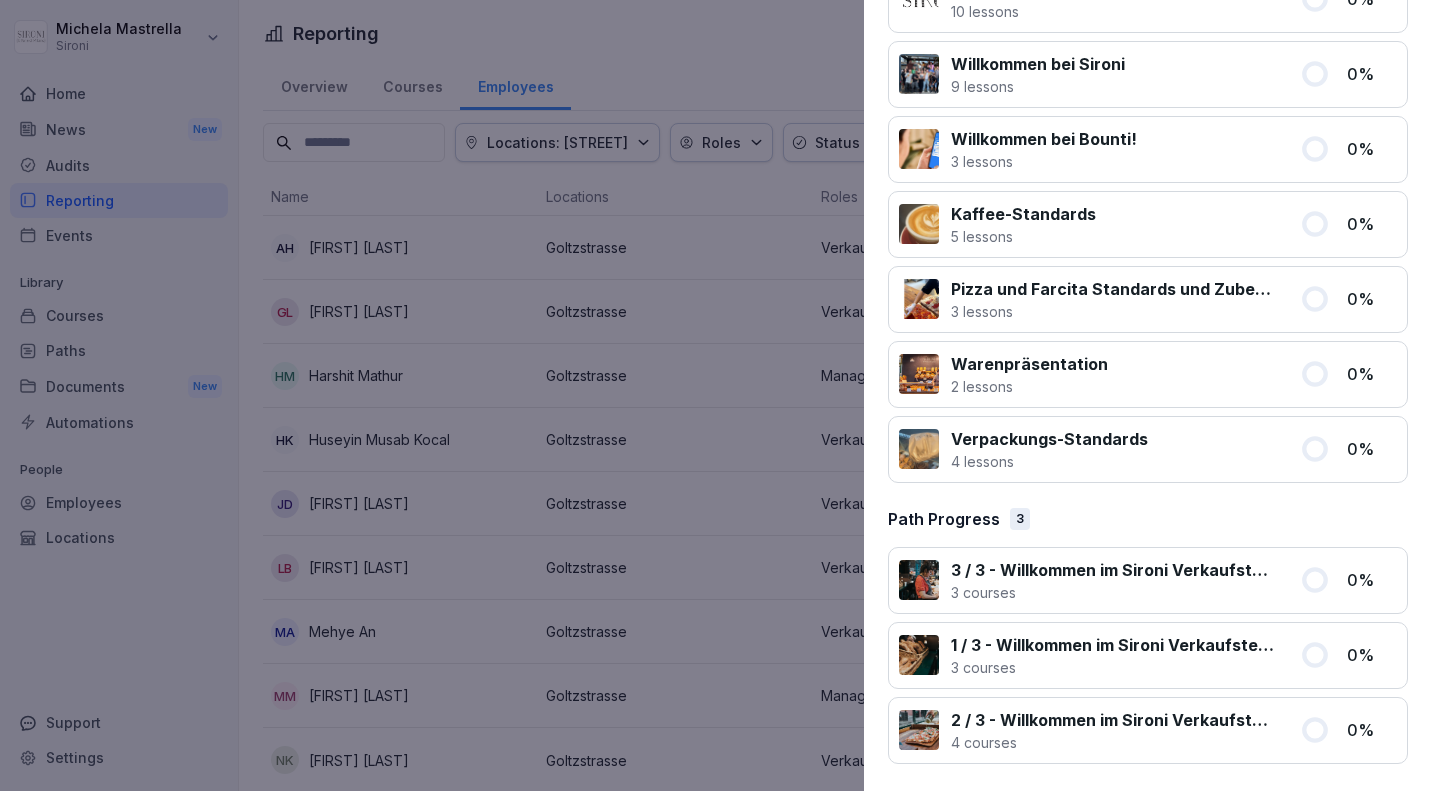 scroll, scrollTop: 0, scrollLeft: 0, axis: both 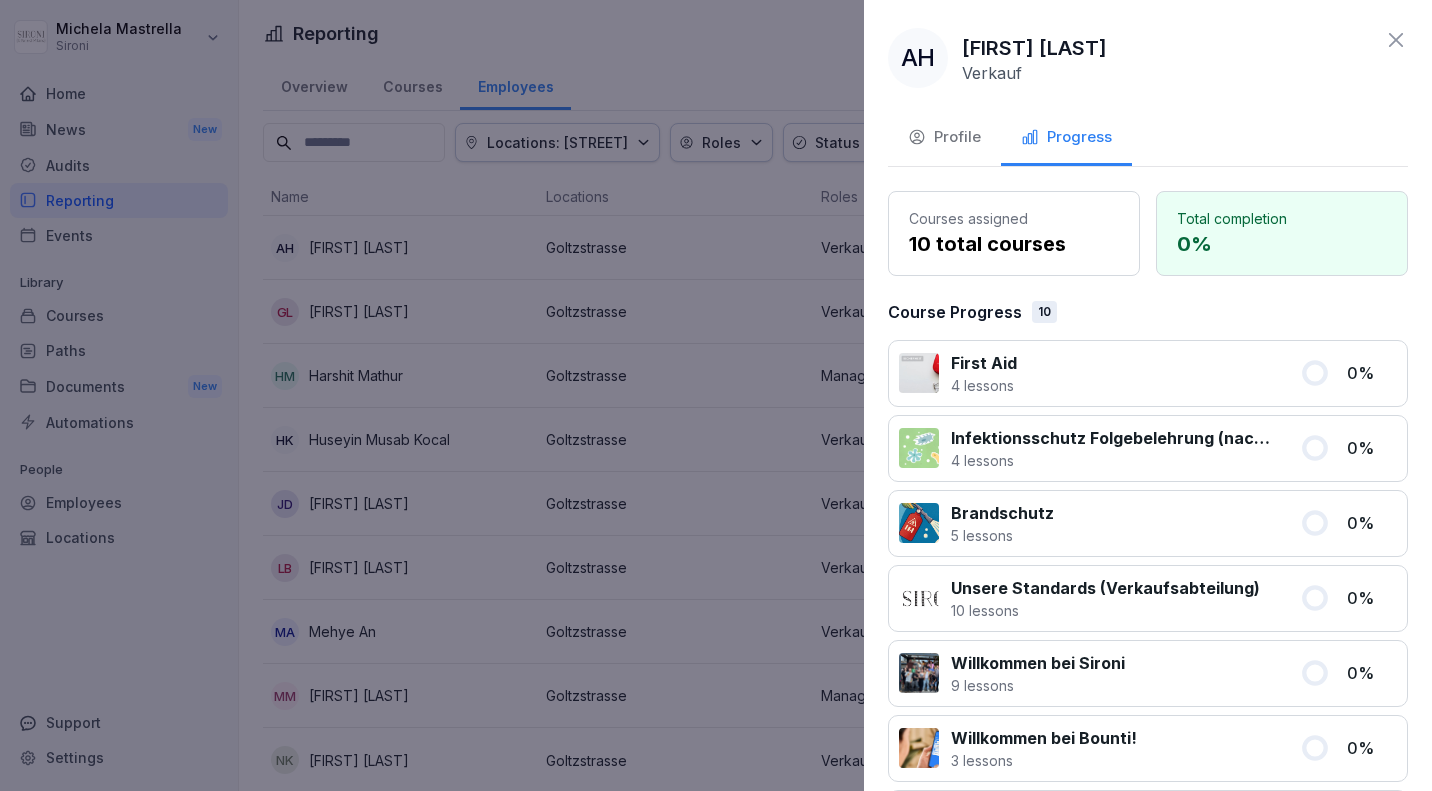 click 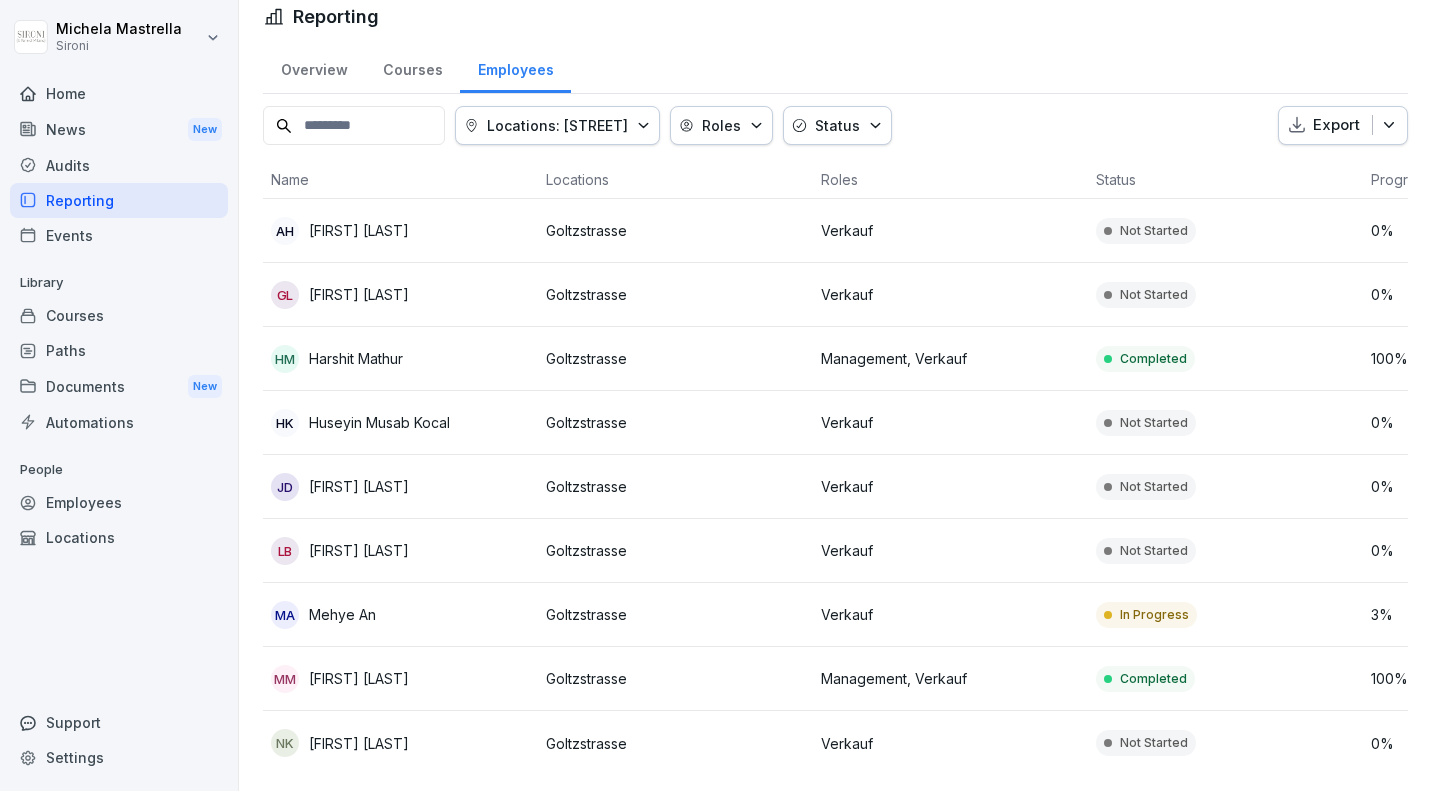 scroll, scrollTop: 0, scrollLeft: 0, axis: both 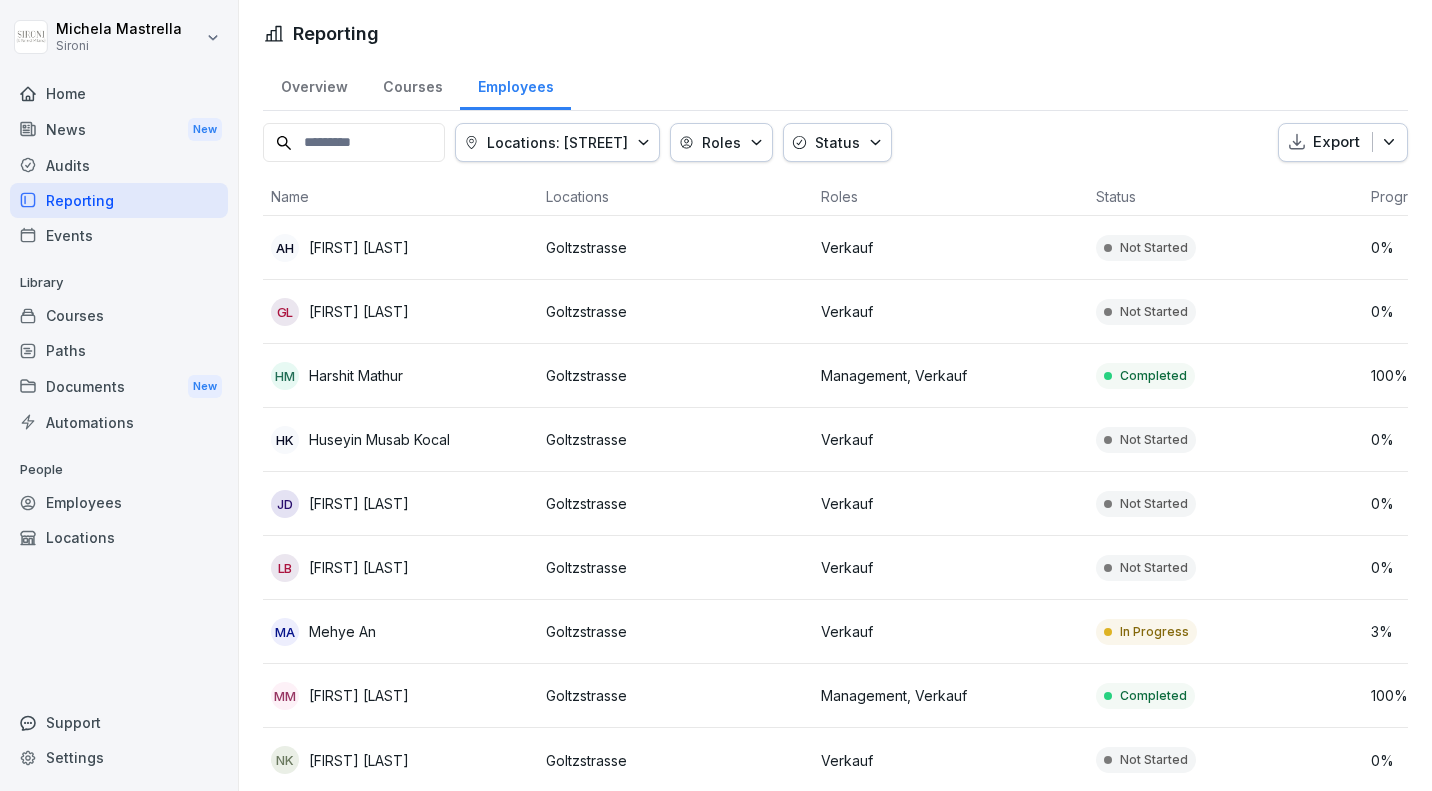 click on "Reporting" at bounding box center (119, 200) 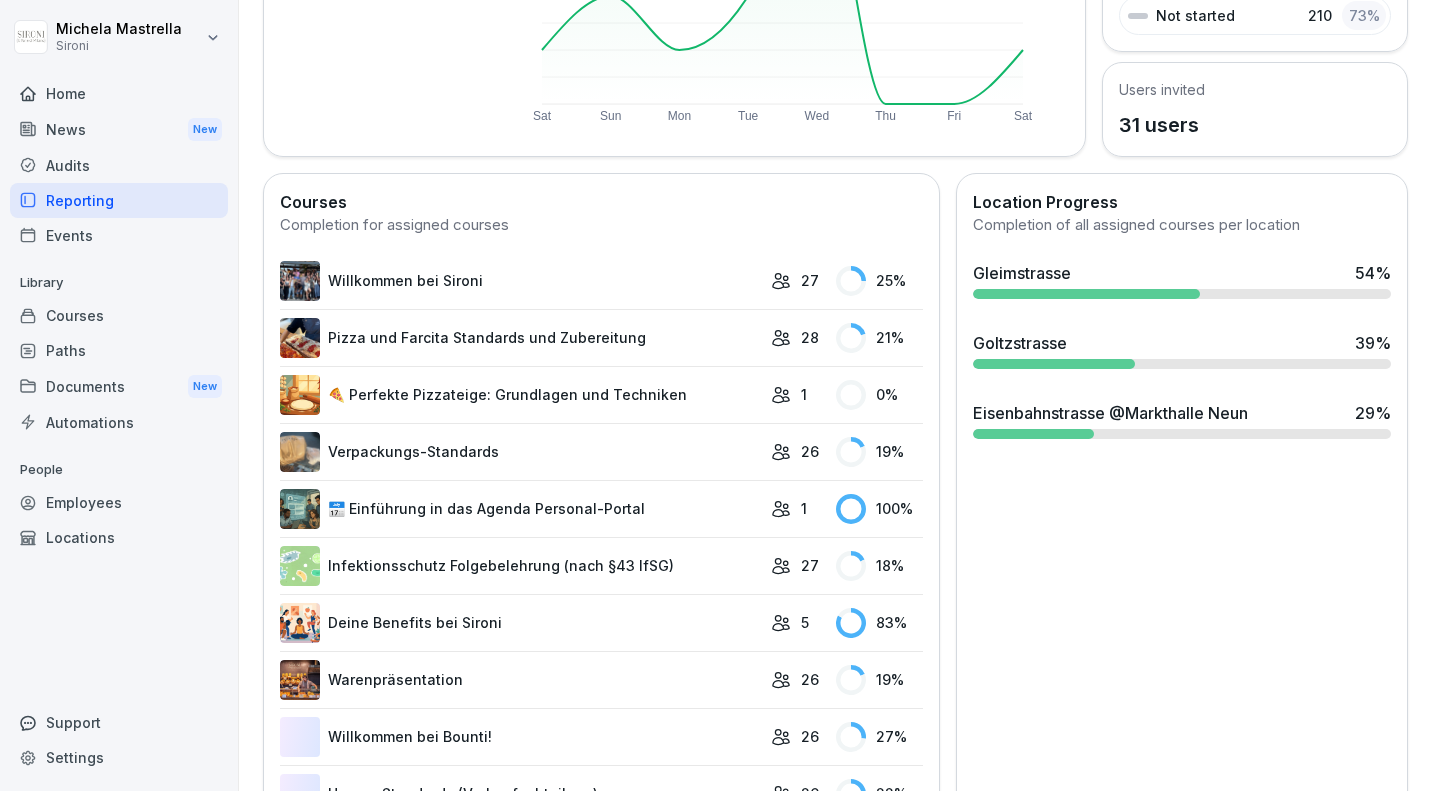 scroll, scrollTop: 409, scrollLeft: 0, axis: vertical 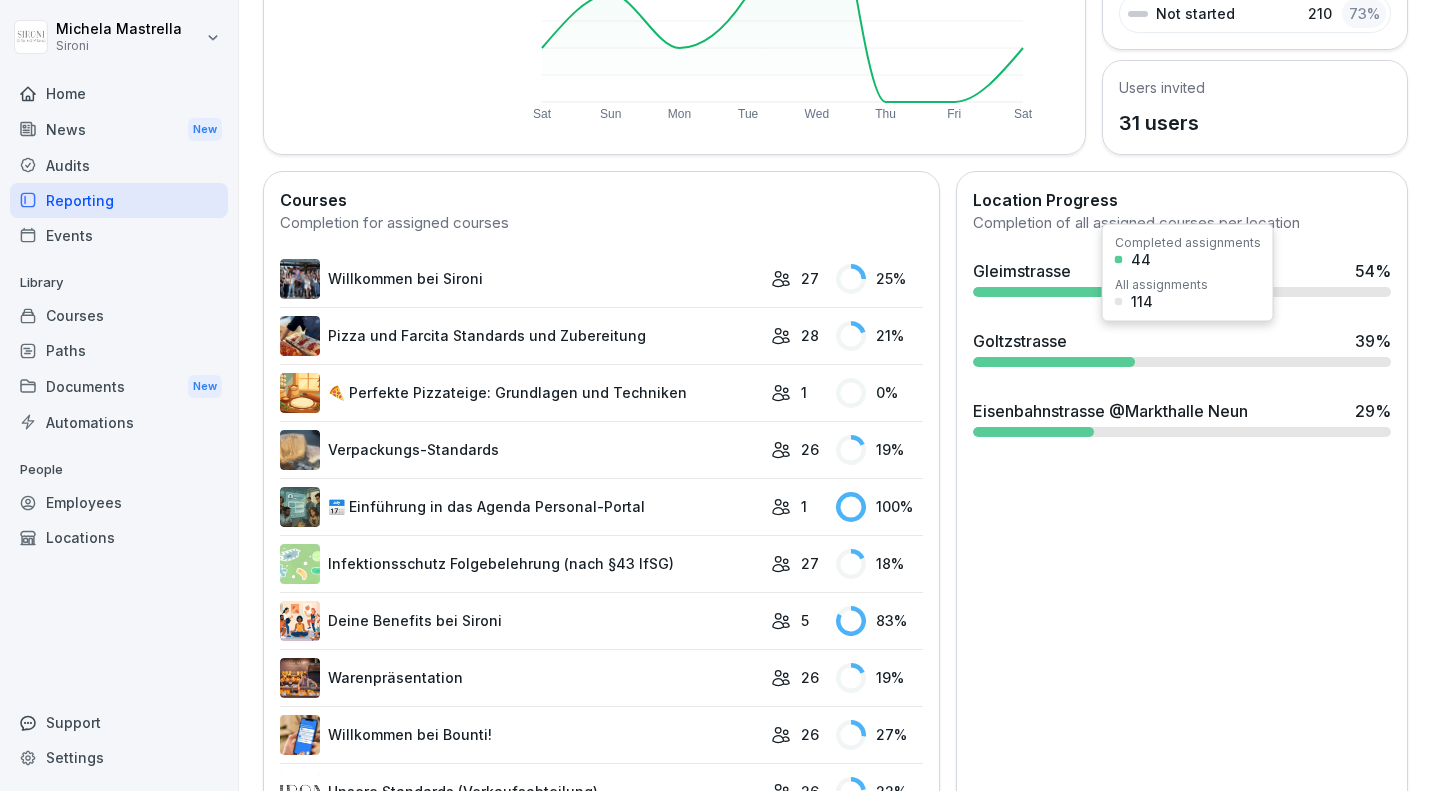 click at bounding box center [1053, 362] 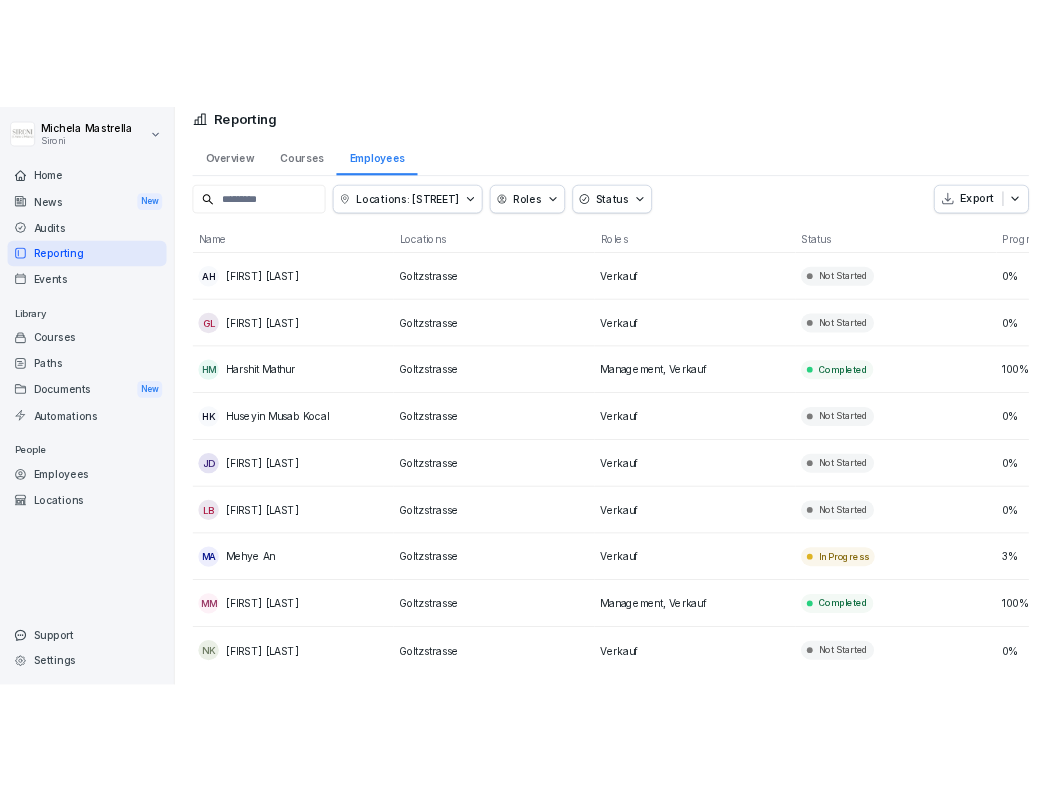 scroll, scrollTop: 0, scrollLeft: 0, axis: both 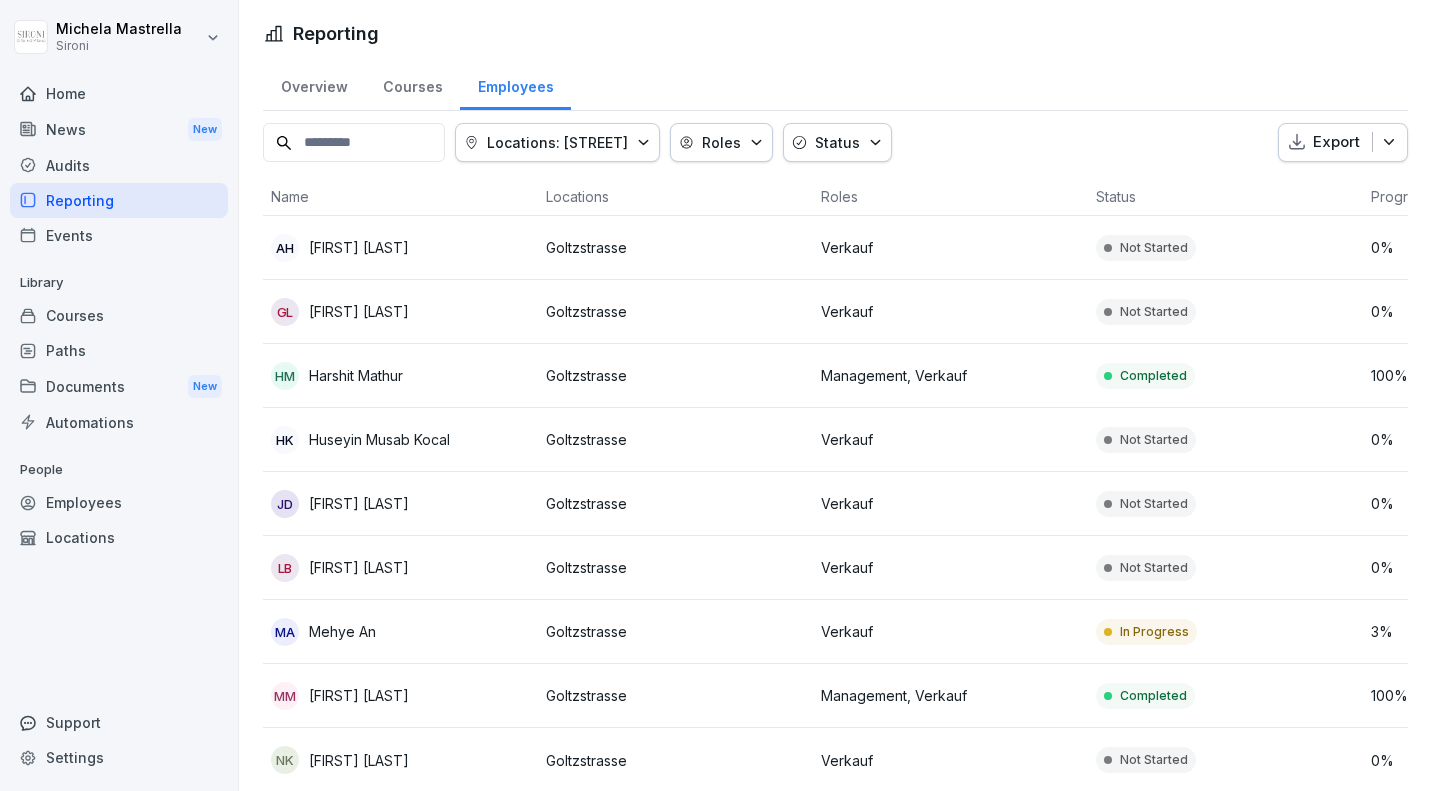 click on "Employees" at bounding box center (119, 502) 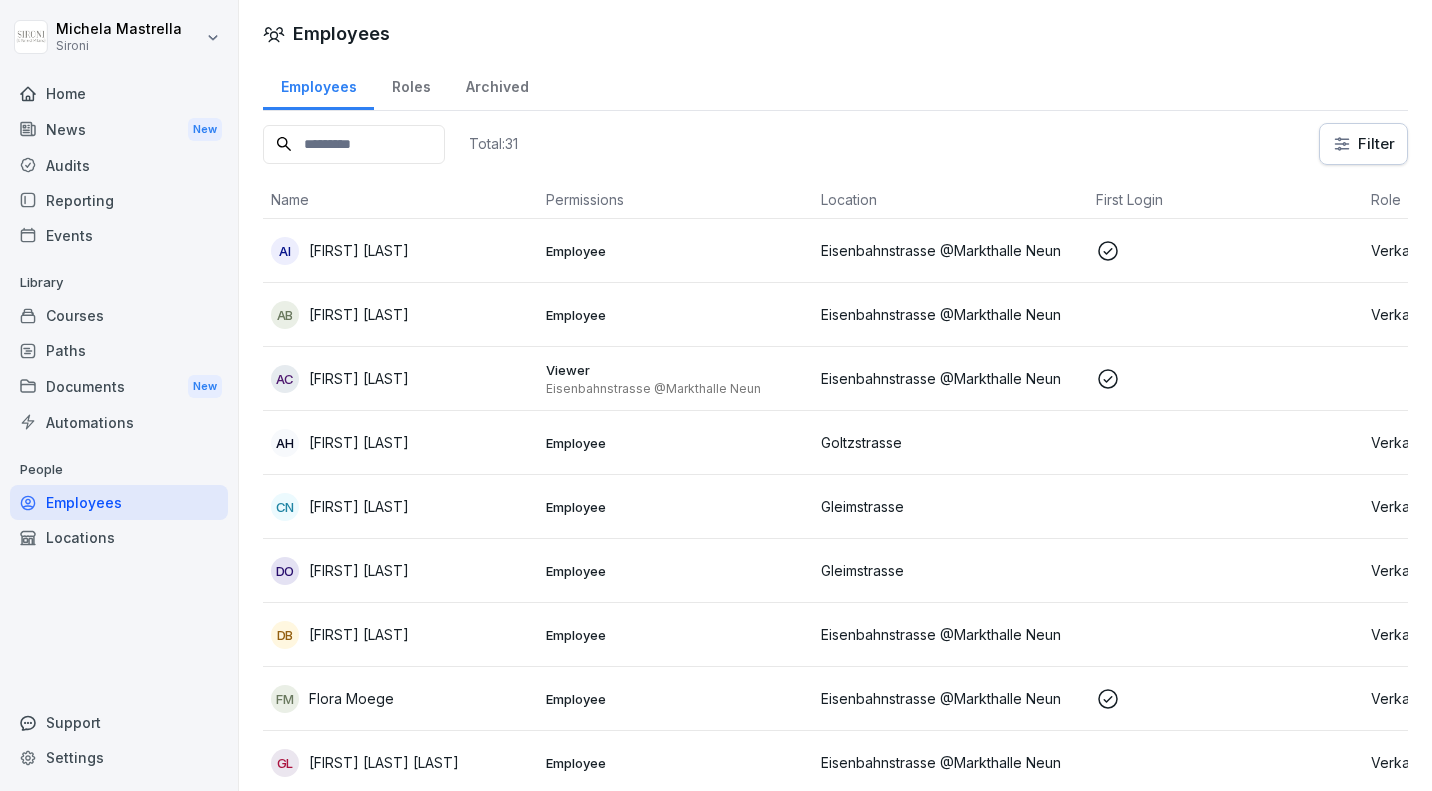 click on "Courses" at bounding box center [119, 315] 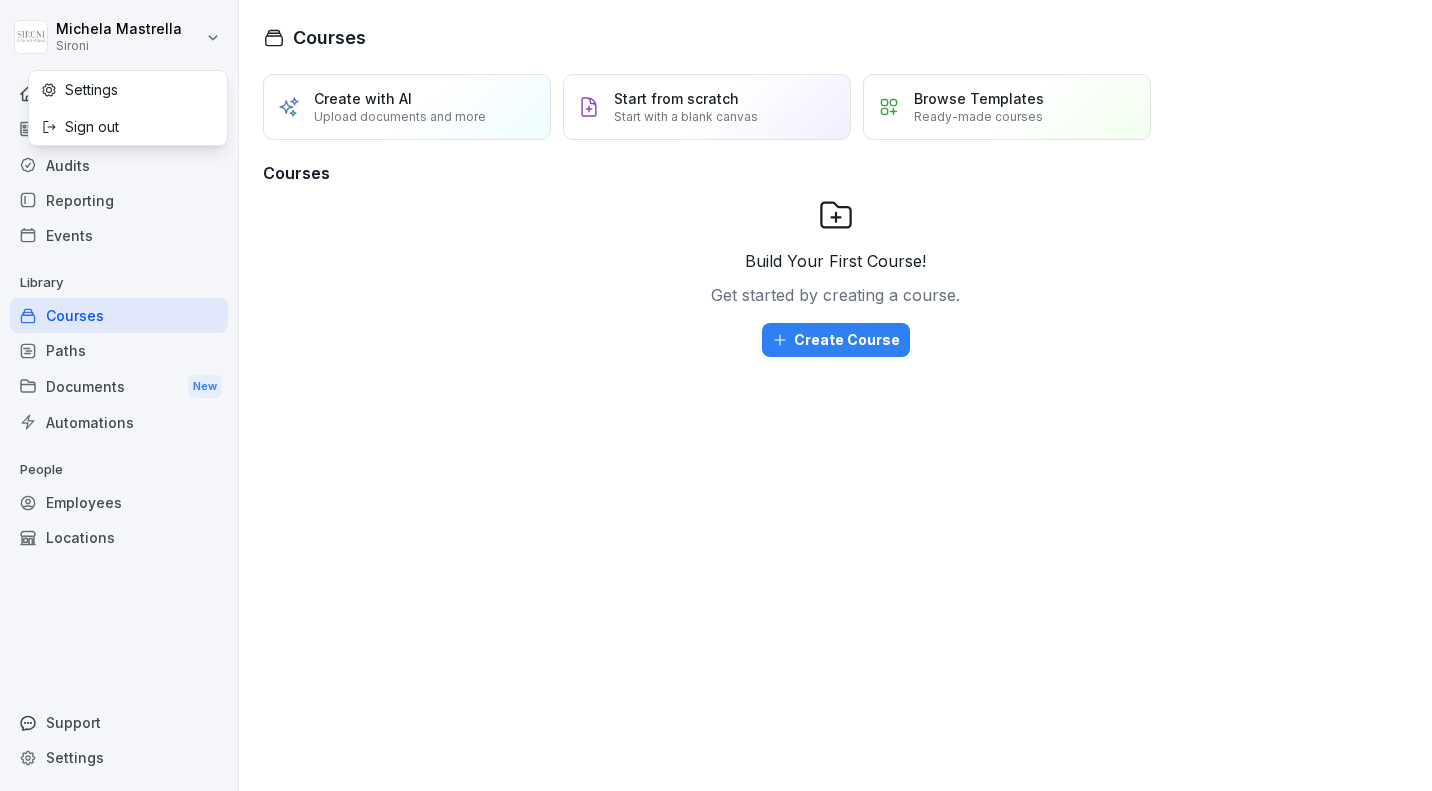 click on "Michela   Mastrella Sironi Home News New Audits Reporting Events Library Courses Paths Documents New Automations People Employees Locations Support Settings Courses Create with AI Upload documents and more Start from scratch Start with a blank canvas Browse Templates Ready-made courses Courses Build Your First Course! Get started by creating a course. Create Course Settings Sign out" at bounding box center (716, 395) 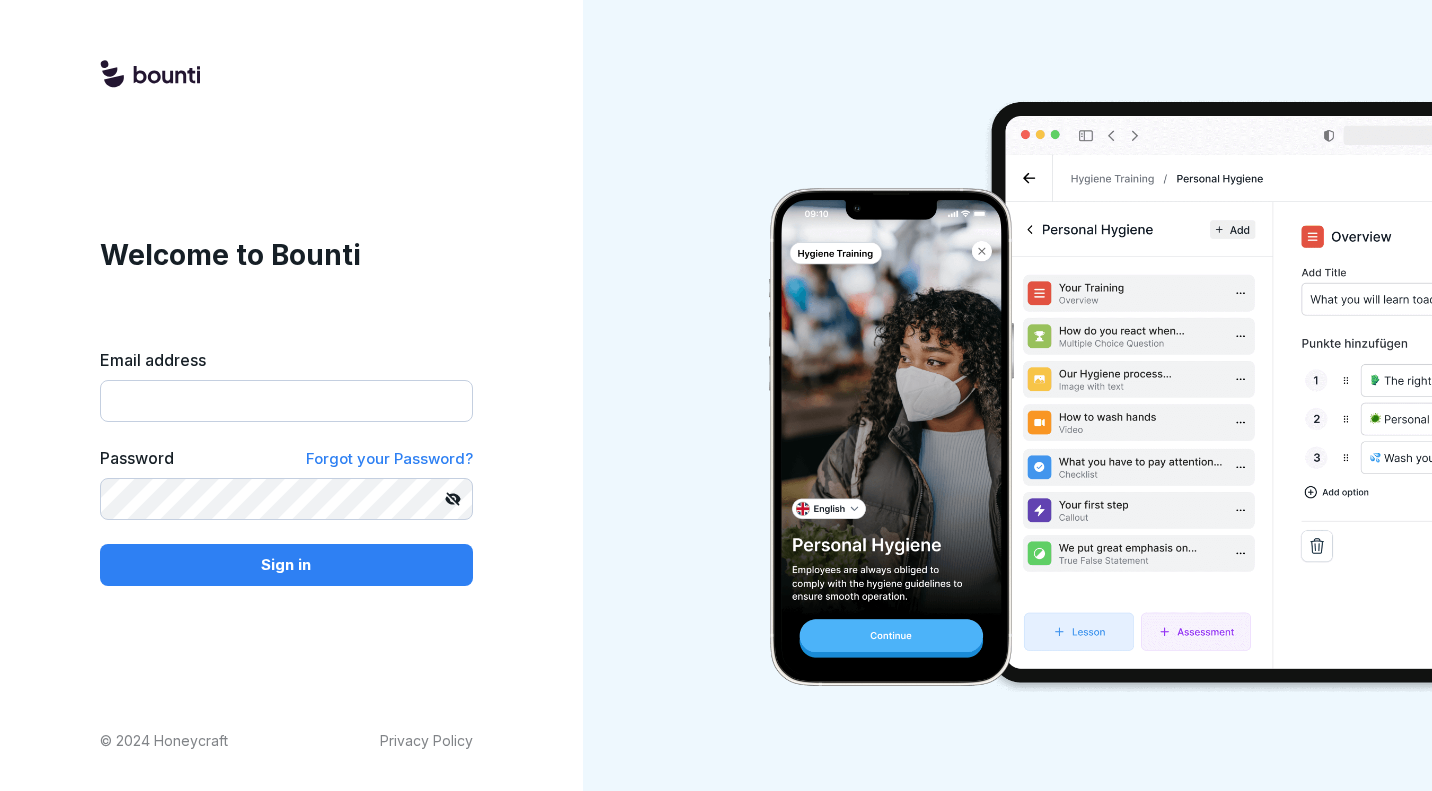 type on "**********" 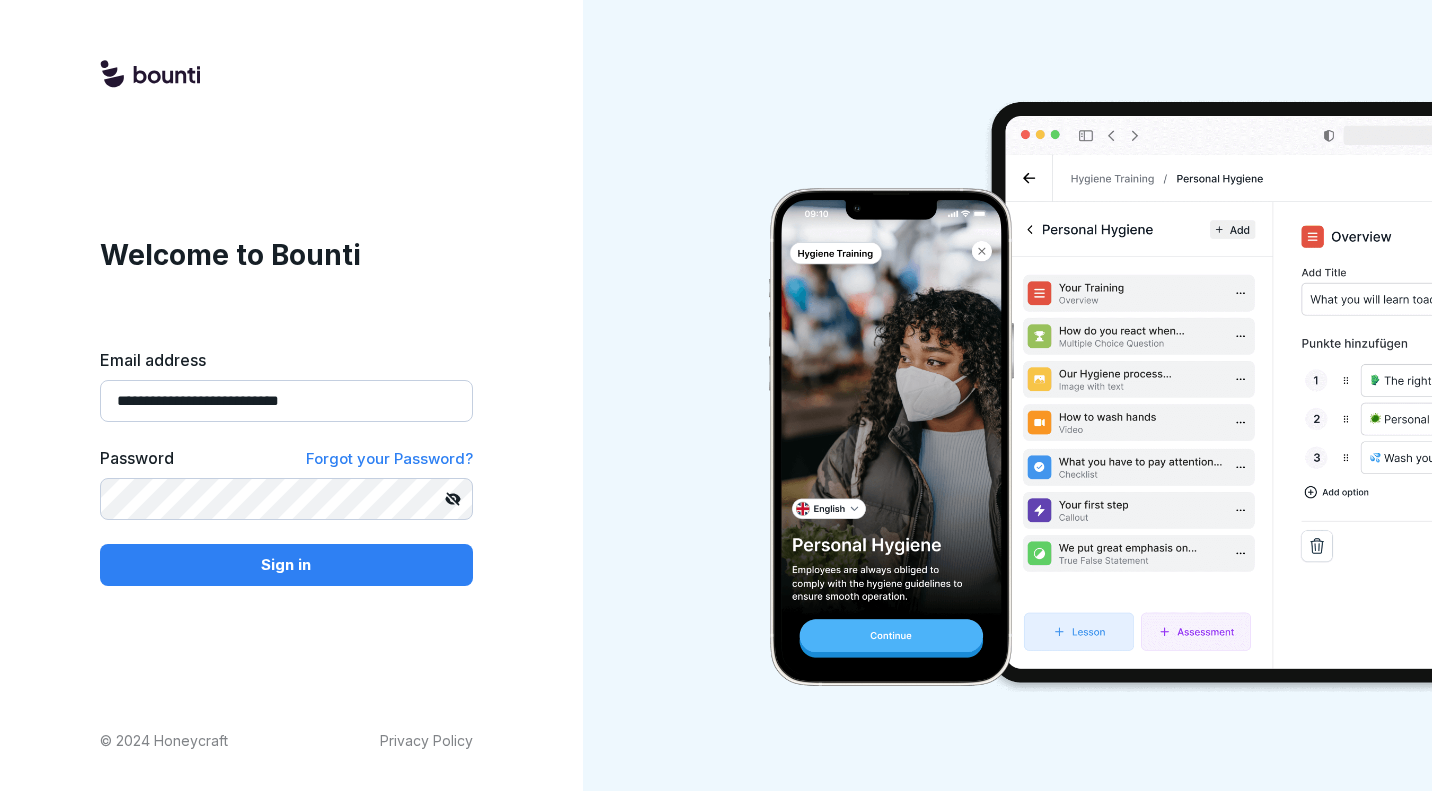 click on "Sign in" at bounding box center [286, 565] 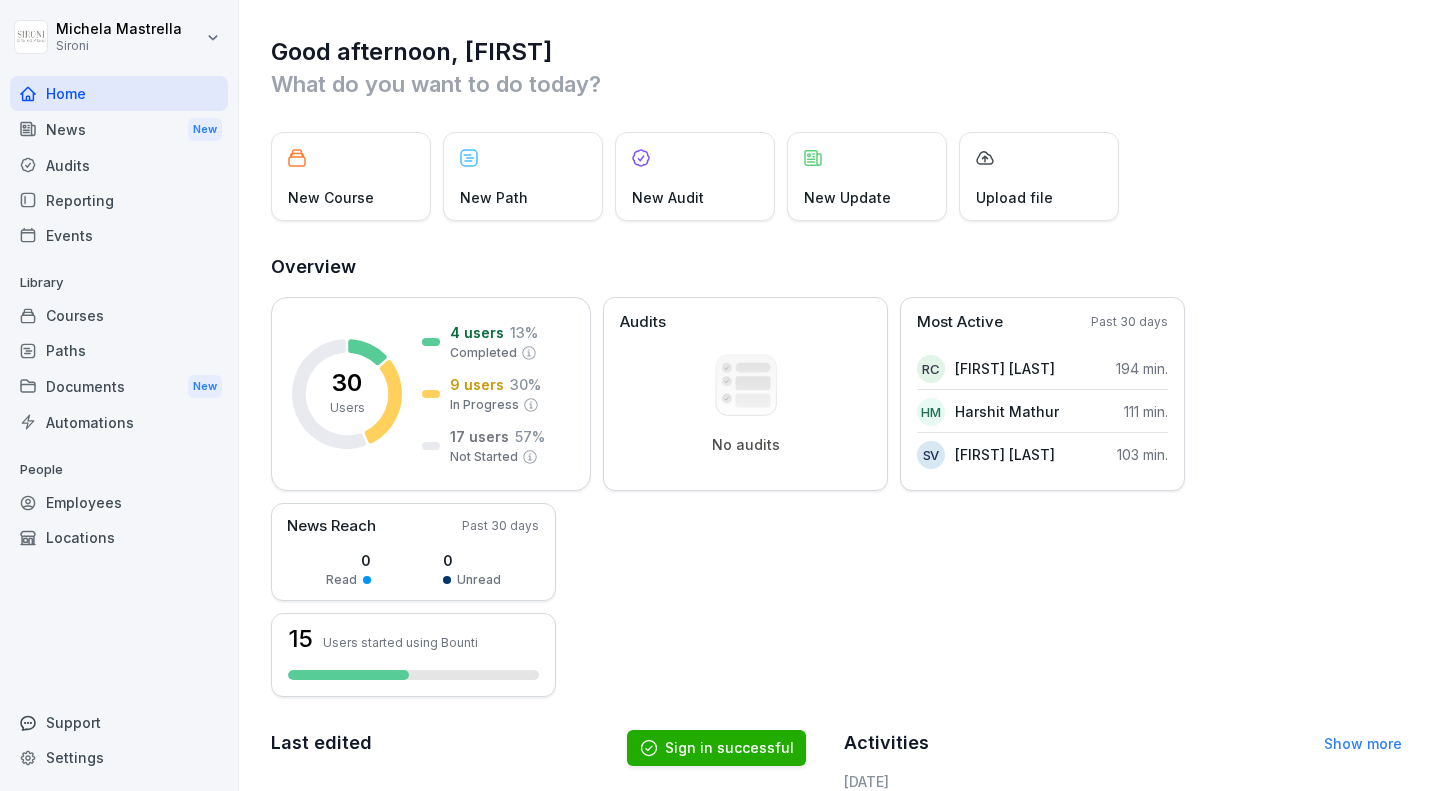 click on "Courses" at bounding box center (119, 315) 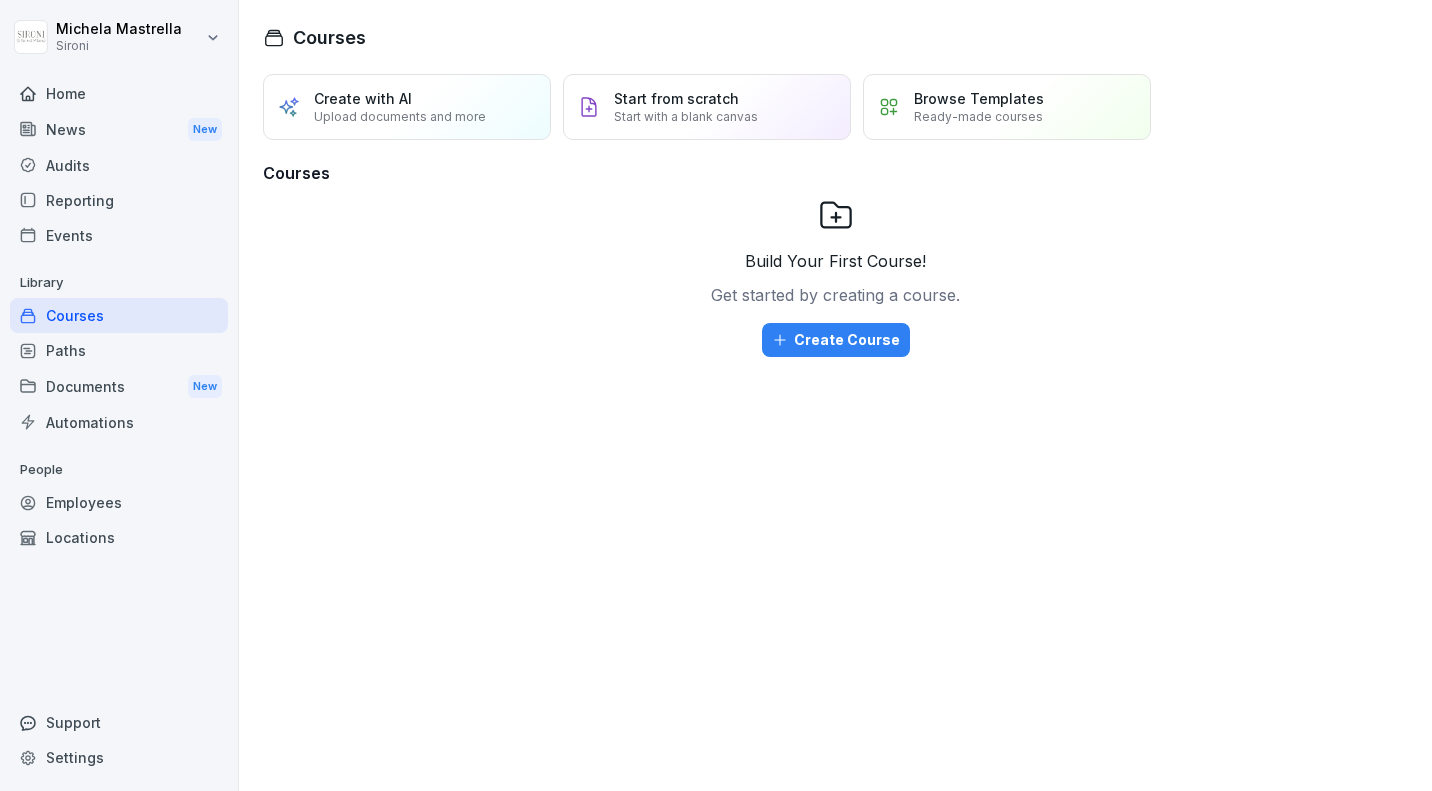 scroll, scrollTop: 0, scrollLeft: 0, axis: both 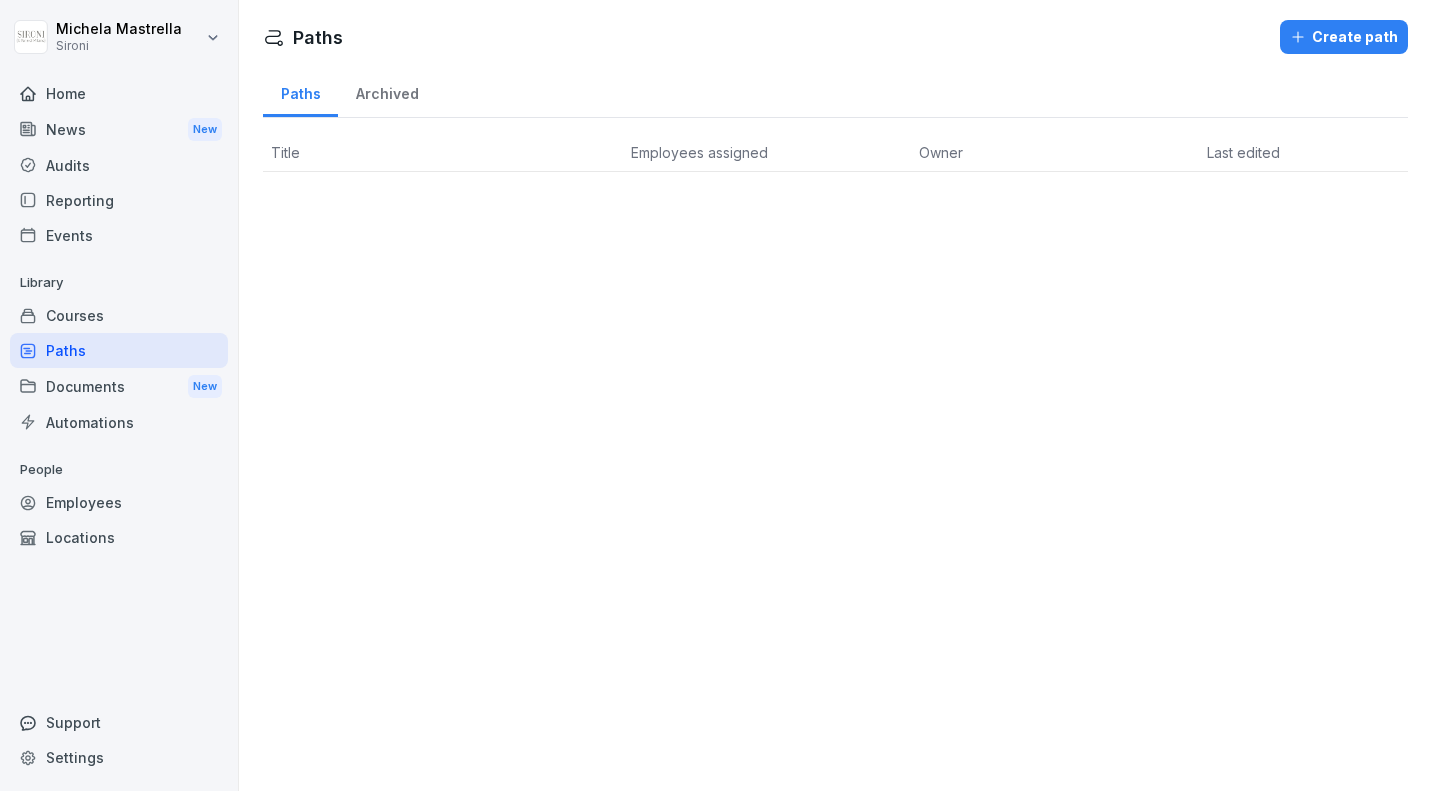 click on "Employees" at bounding box center (119, 502) 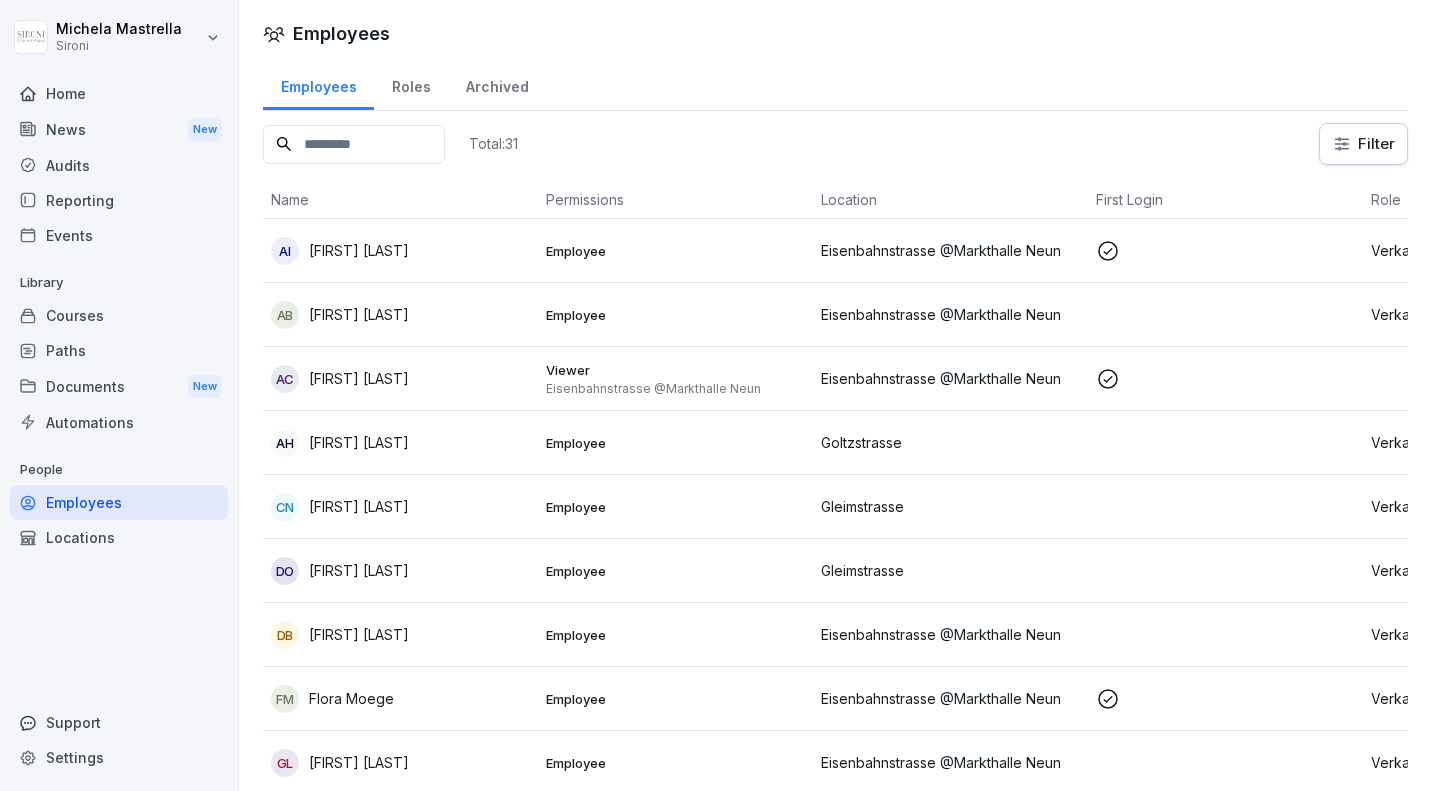 click on "[FIRST] [LAST]" at bounding box center [359, 250] 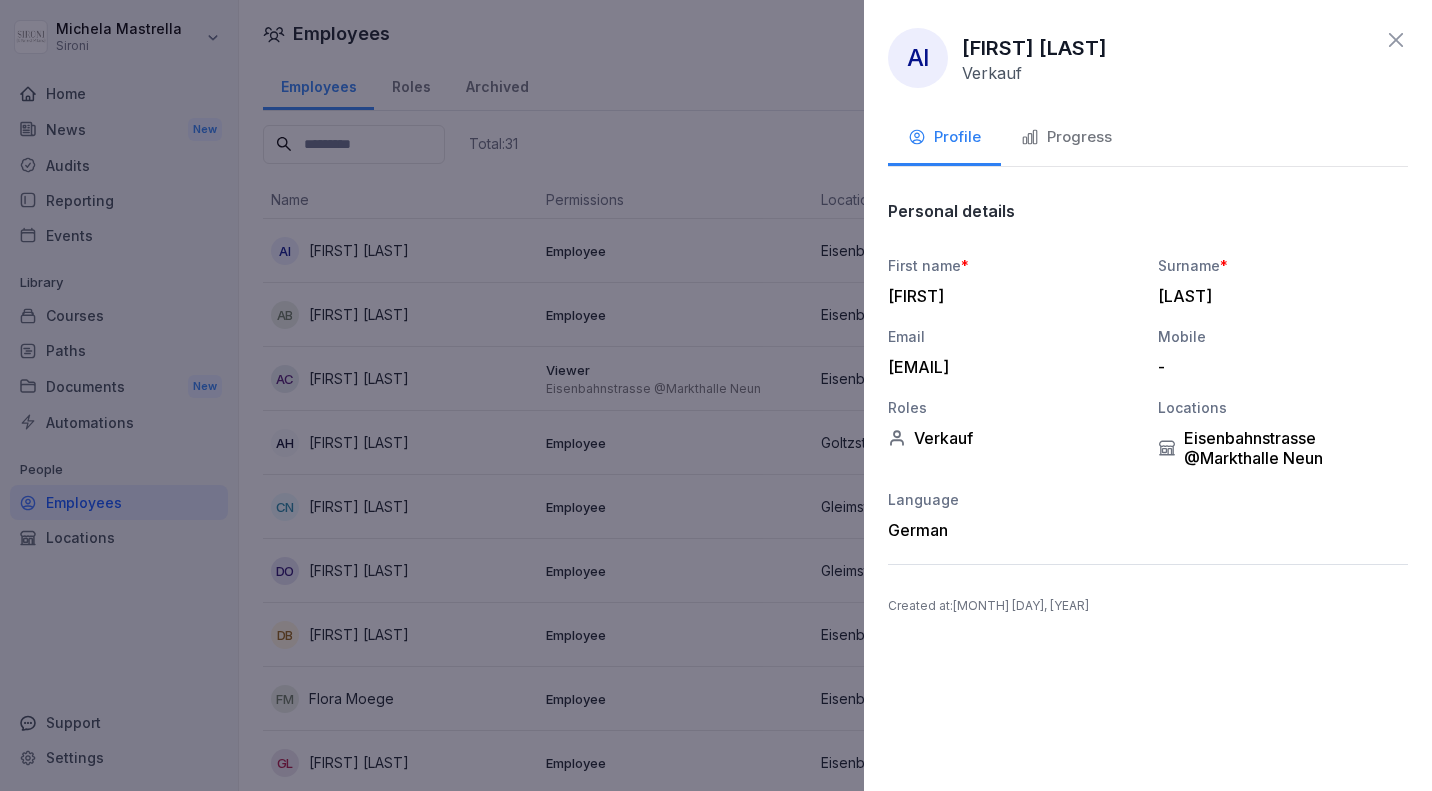 click on "Progress" at bounding box center [1066, 137] 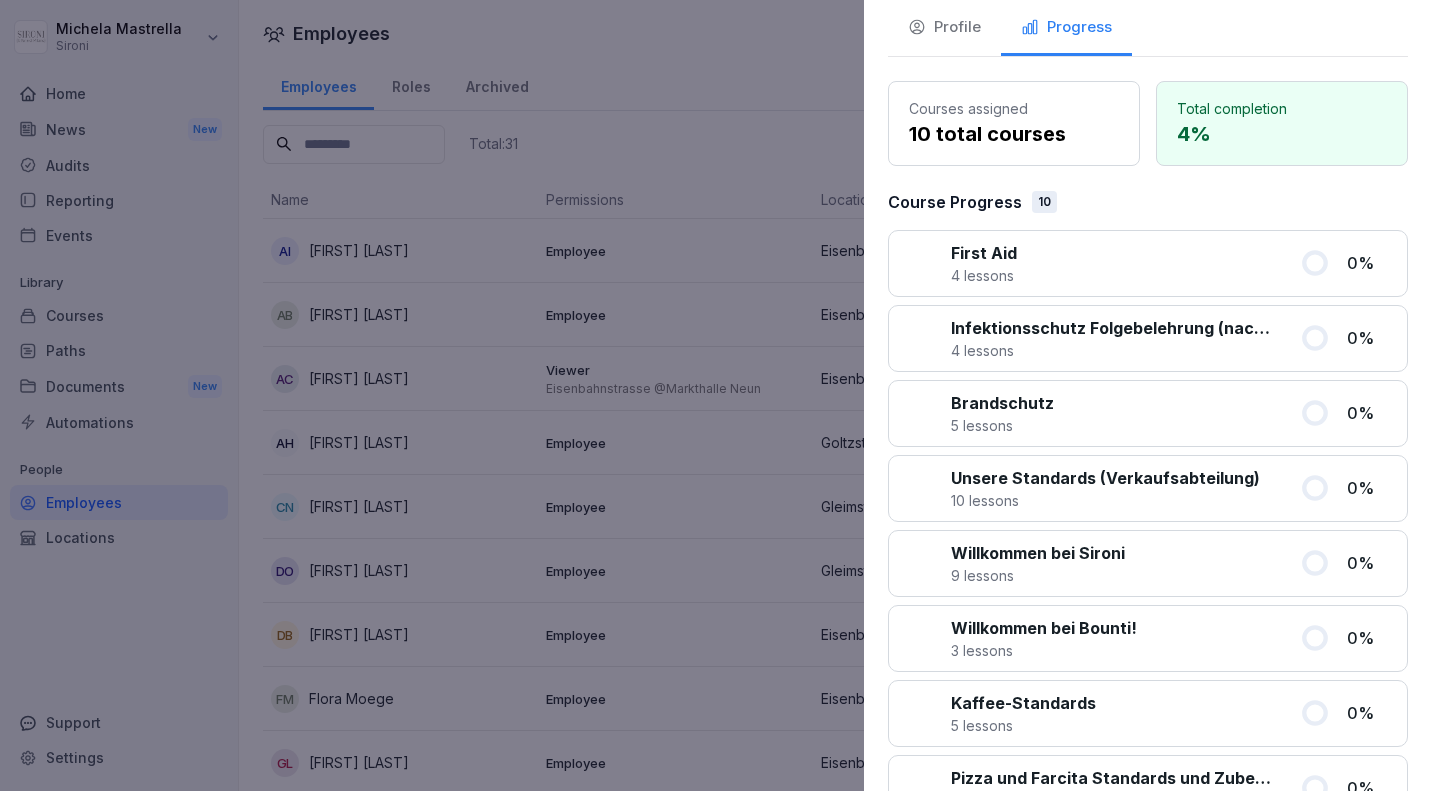 scroll, scrollTop: 123, scrollLeft: 0, axis: vertical 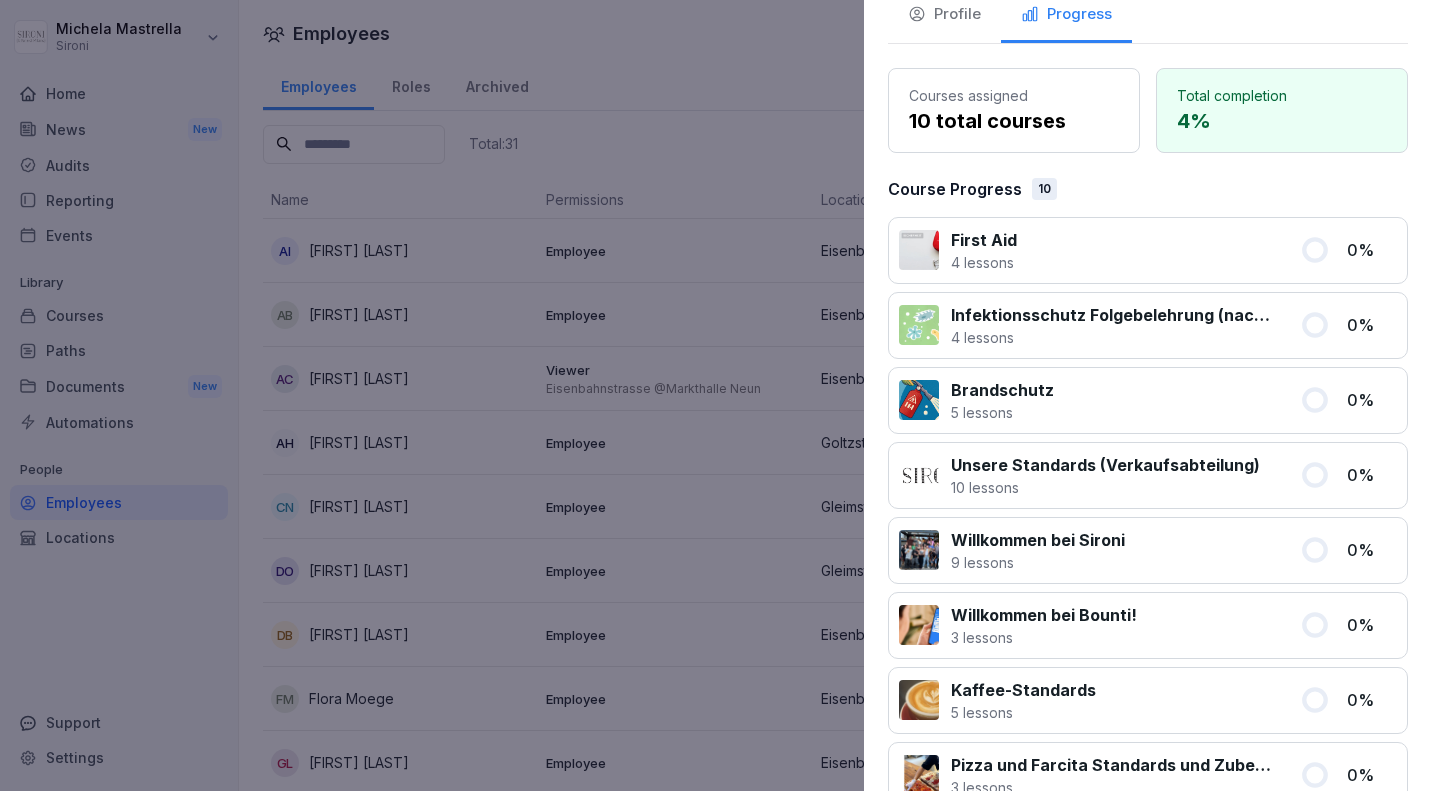 click at bounding box center [1158, 250] 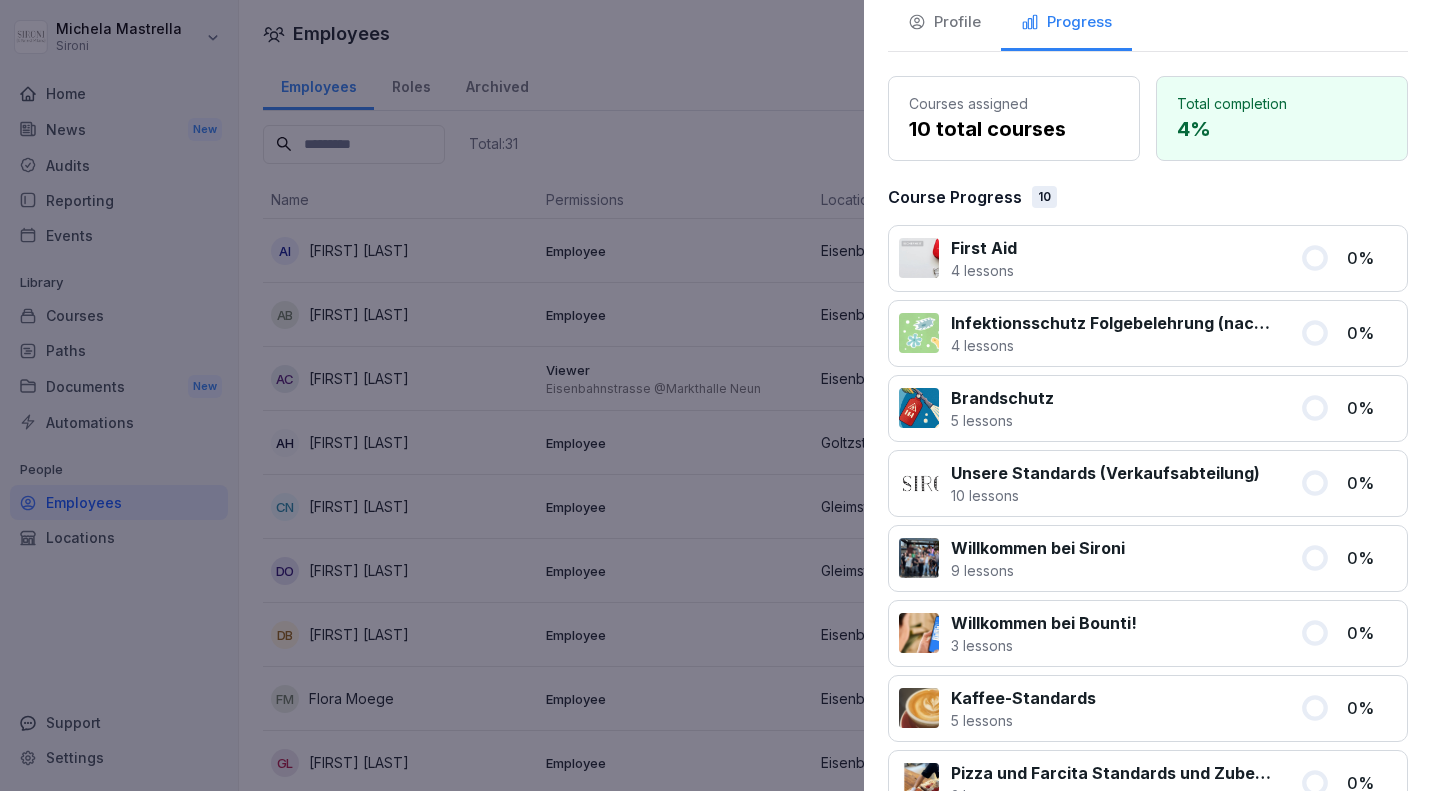 scroll, scrollTop: 0, scrollLeft: 0, axis: both 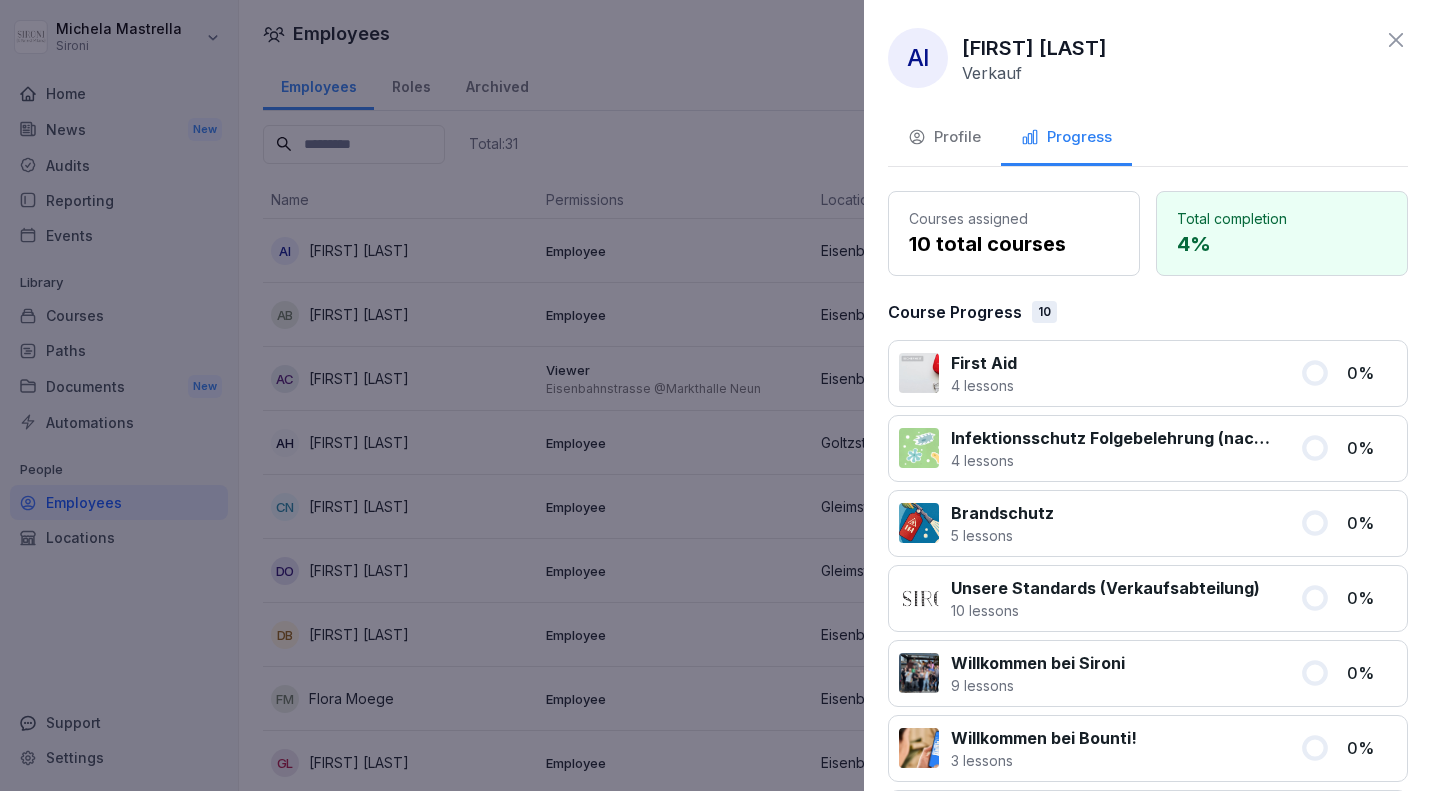 click 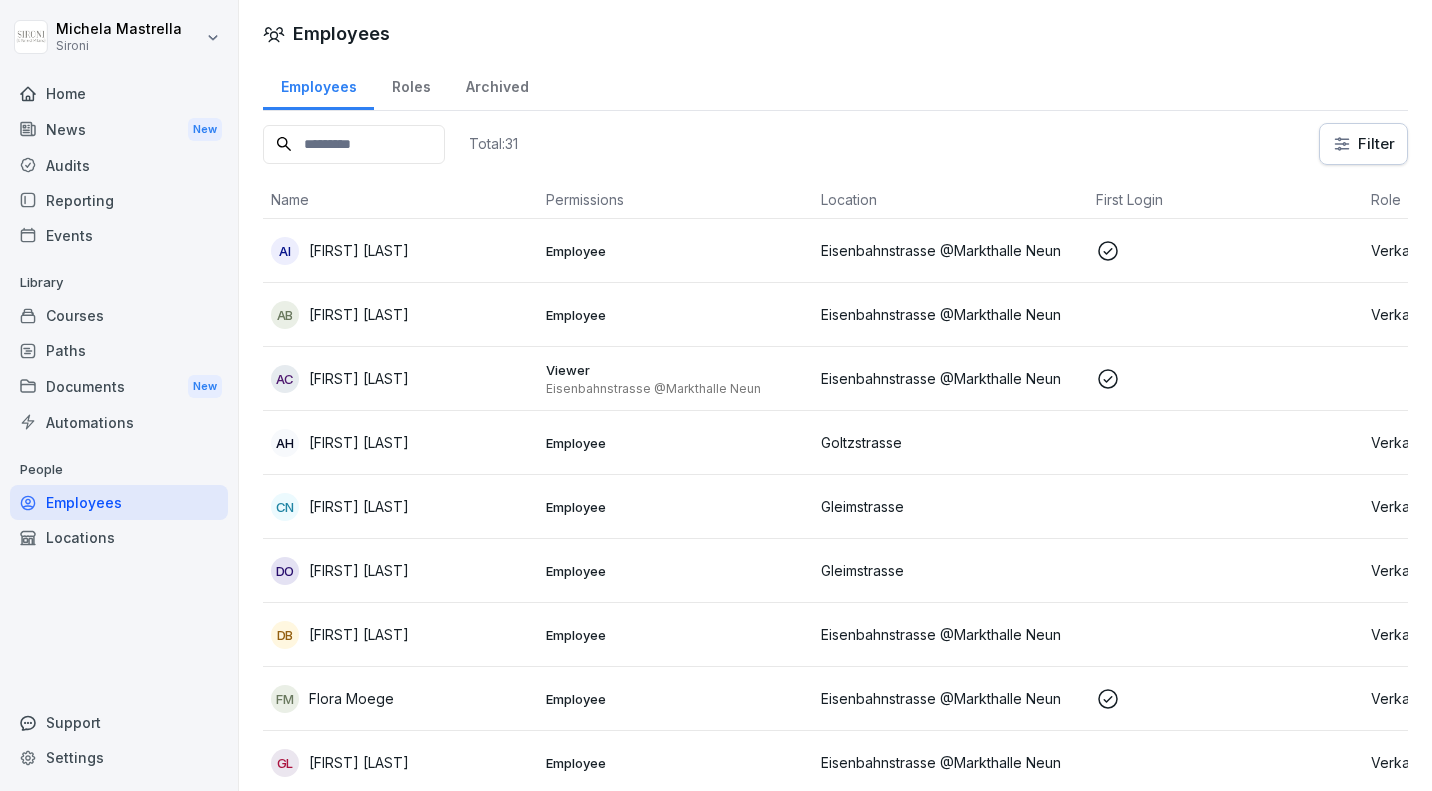 click on "Courses" at bounding box center (119, 315) 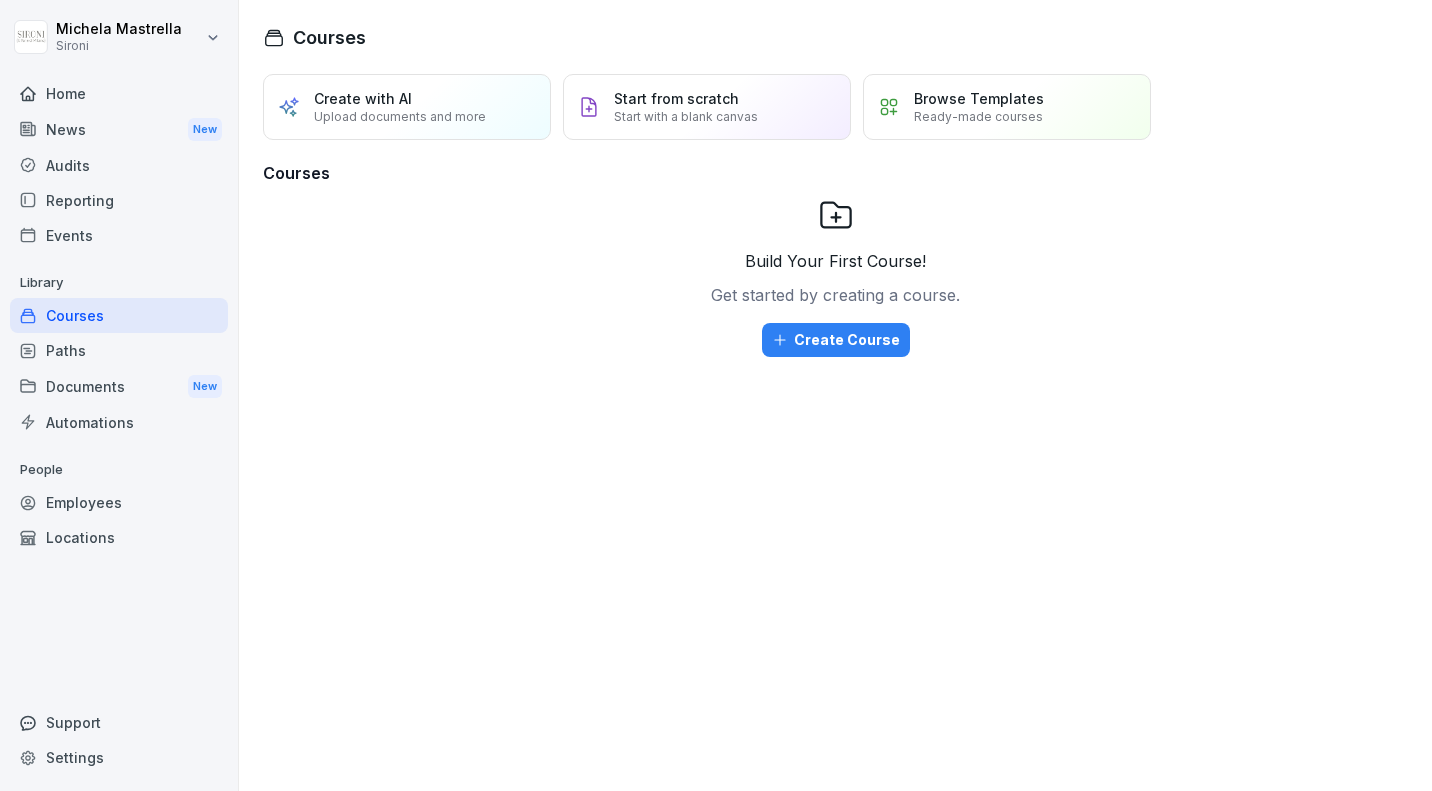click on "Browse Templates" at bounding box center (979, 98) 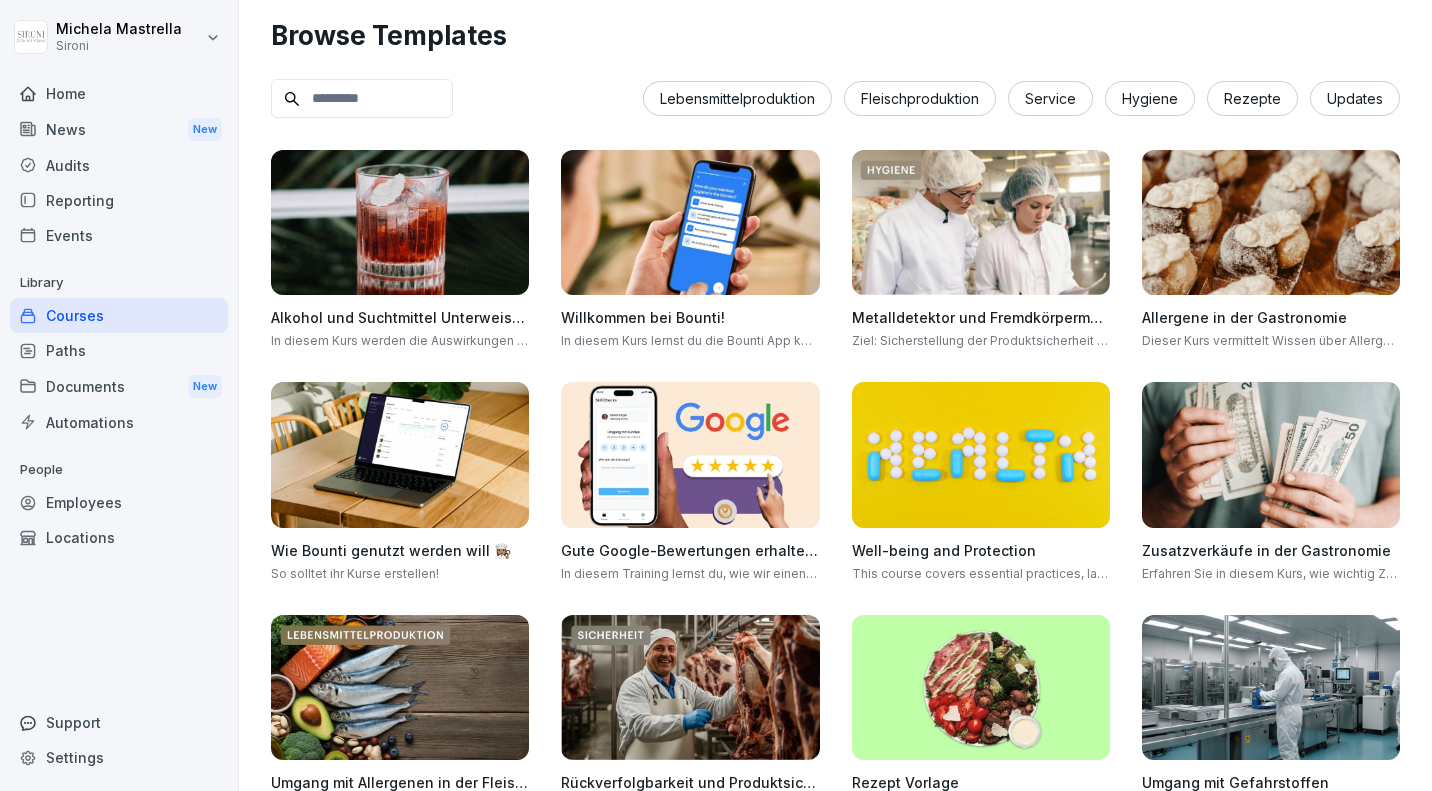click on "Courses" at bounding box center [119, 315] 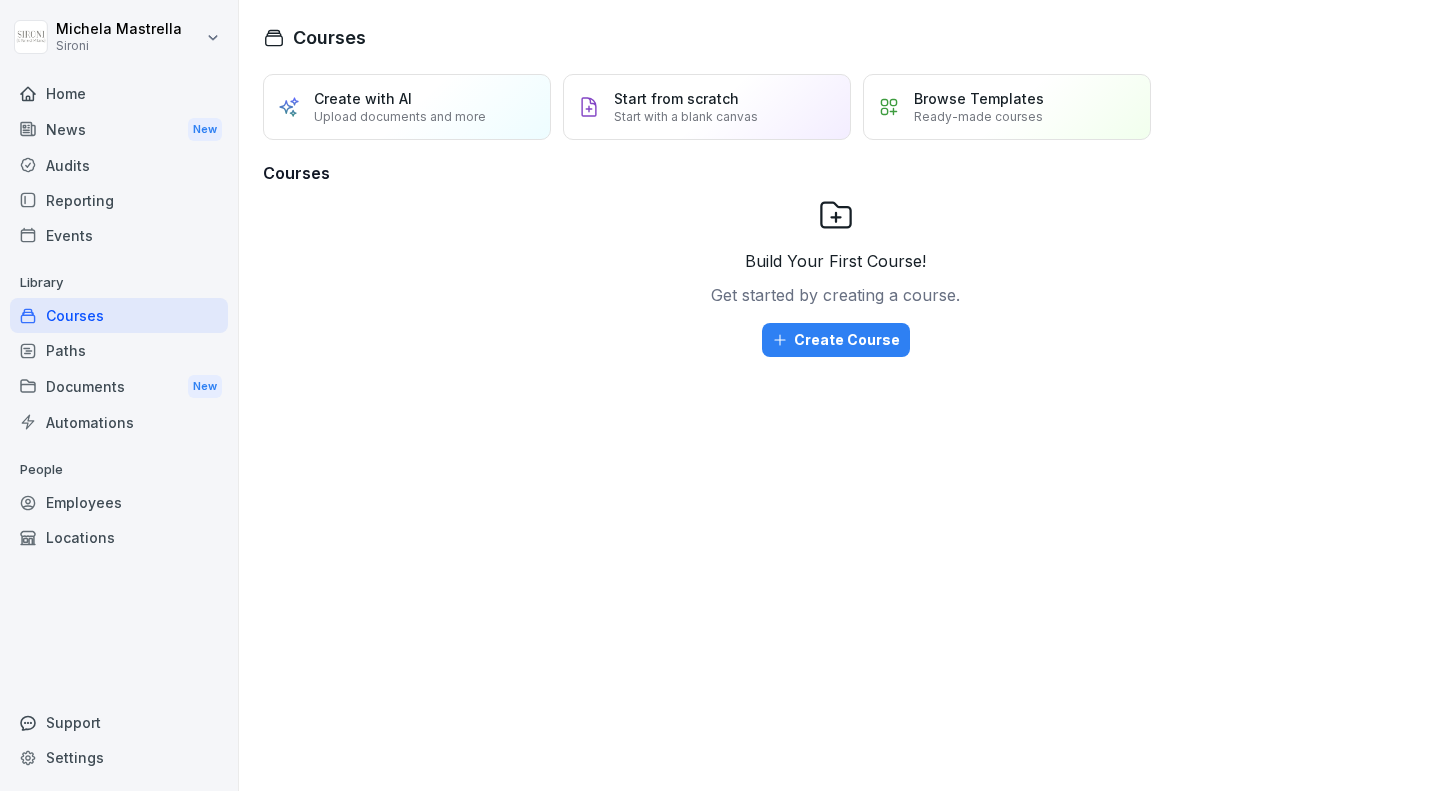 click on "Employees" at bounding box center [119, 502] 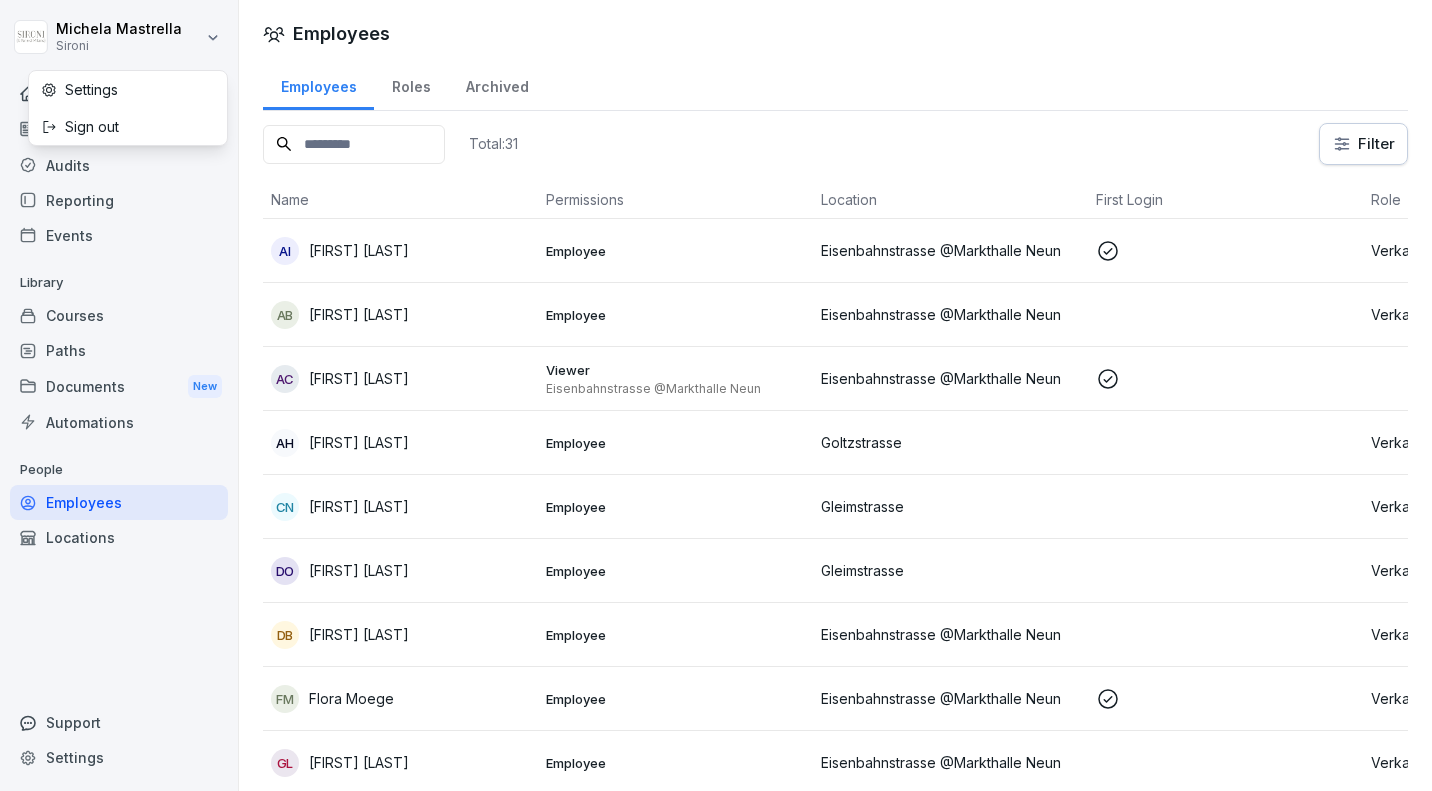 click on "Michela   Mastrella Sironi Home News New Audits Reporting Events Library Courses Paths Documents New Automations People Employees Locations Support Settings Employees Employees Roles Archived Total:  31 Filter Name Permissions Location First Login Role AI Alessandra Ignazzi Employee Eisenbahnstrasse @Markthalle Neun Verkauf AB Alessandro Becchi Employee Eisenbahnstrasse @Markthalle Neun Verkauf AC Alessandro Ciccarone Viewer Eisenbahnstrasse @Markthalle Neun   Eisenbahnstrasse @Markthalle Neun AH Astrid Harstad Employee Goltzstrasse Verkauf CN Charlotte Nägele Employee Gleimstrasse Verkauf DO Deborah Oltramari Employee Gleimstrasse Verkauf DB Deepika Budhathoki Employee Eisenbahnstrasse @Markthalle Neun Verkauf FM Flora Moege Employee Eisenbahnstrasse @Markthalle Neun Verkauf GL Gabriela Diaz Leal Employee Eisenbahnstrasse @Markthalle Neun Verkauf GL Gabriel Lopez Employee Goltzstrasse Verkauf HD Hadja Diallo Employee Gleimstrasse Verkauf HM Harshit Mathur Viewer Goltzstrasse   Goltzstrasse HL Viewer   HK JD" at bounding box center [716, 395] 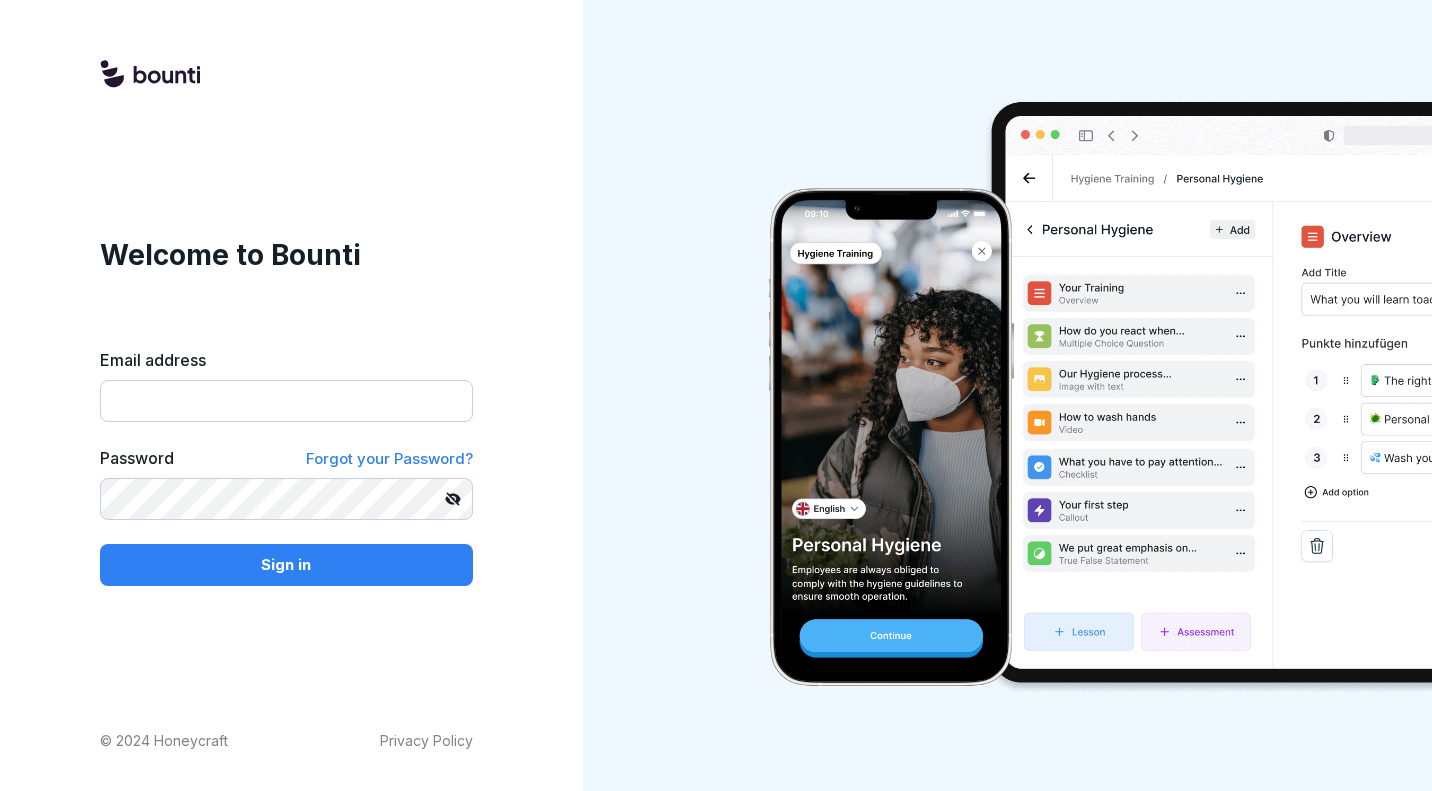 type on "**********" 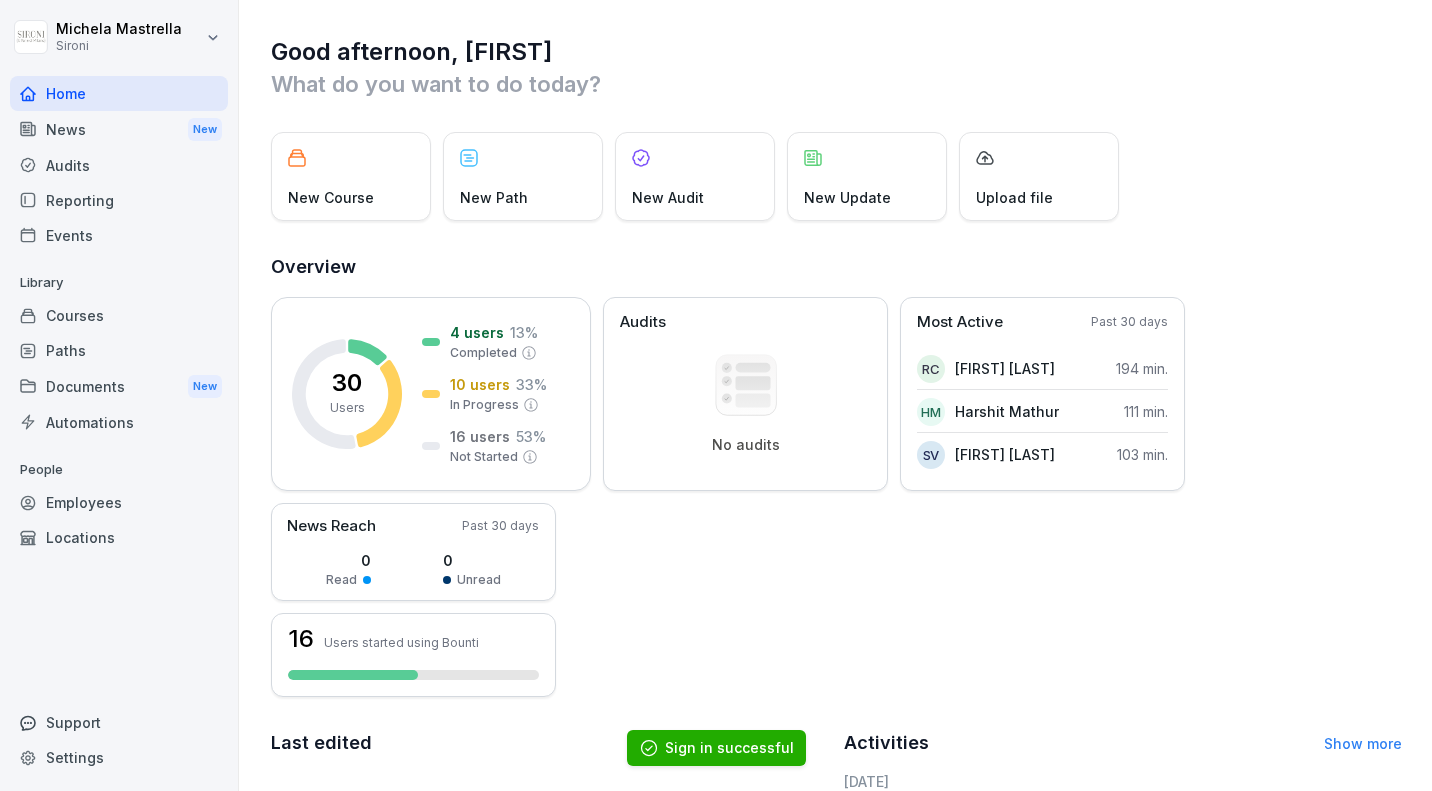 scroll, scrollTop: 0, scrollLeft: 0, axis: both 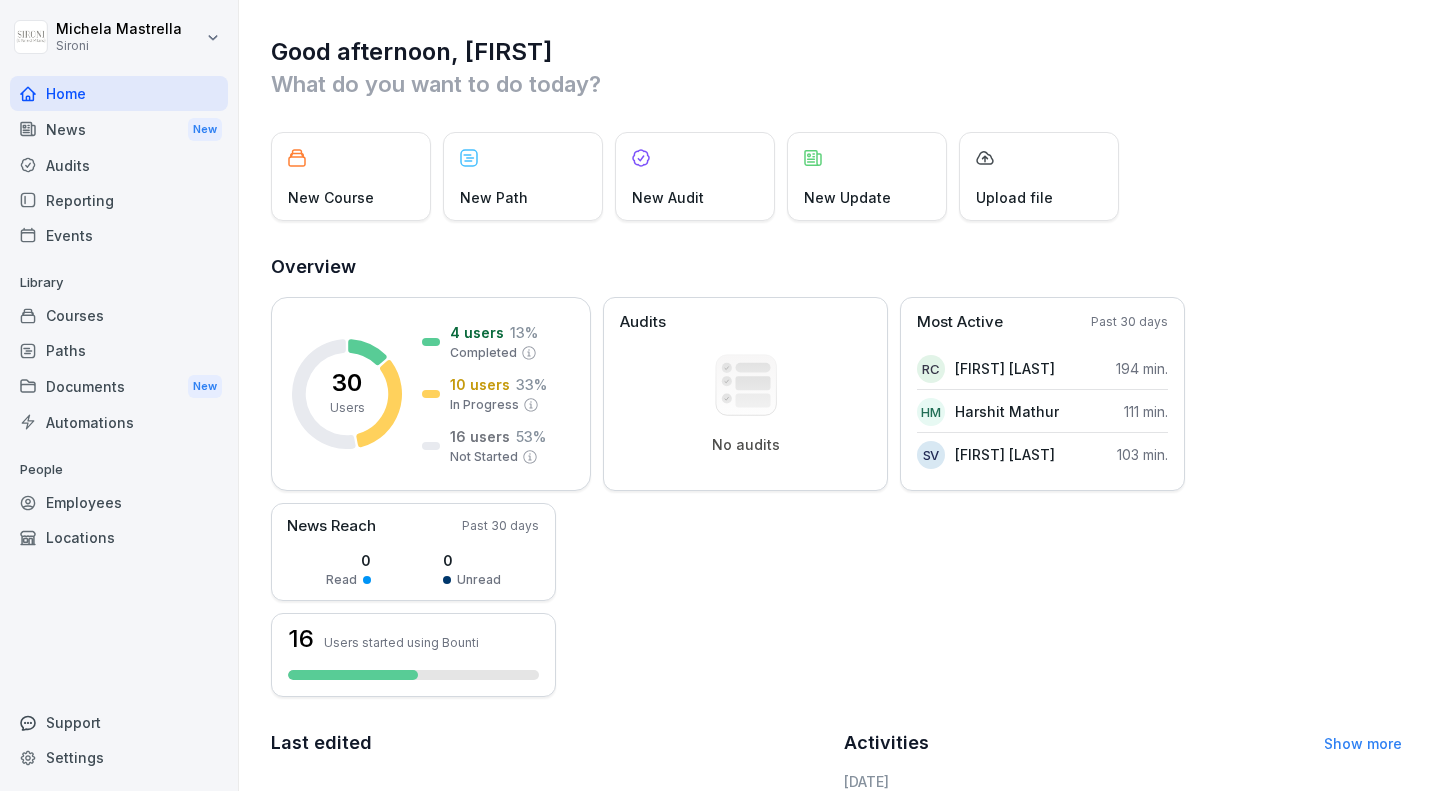click on "Employees" at bounding box center [119, 502] 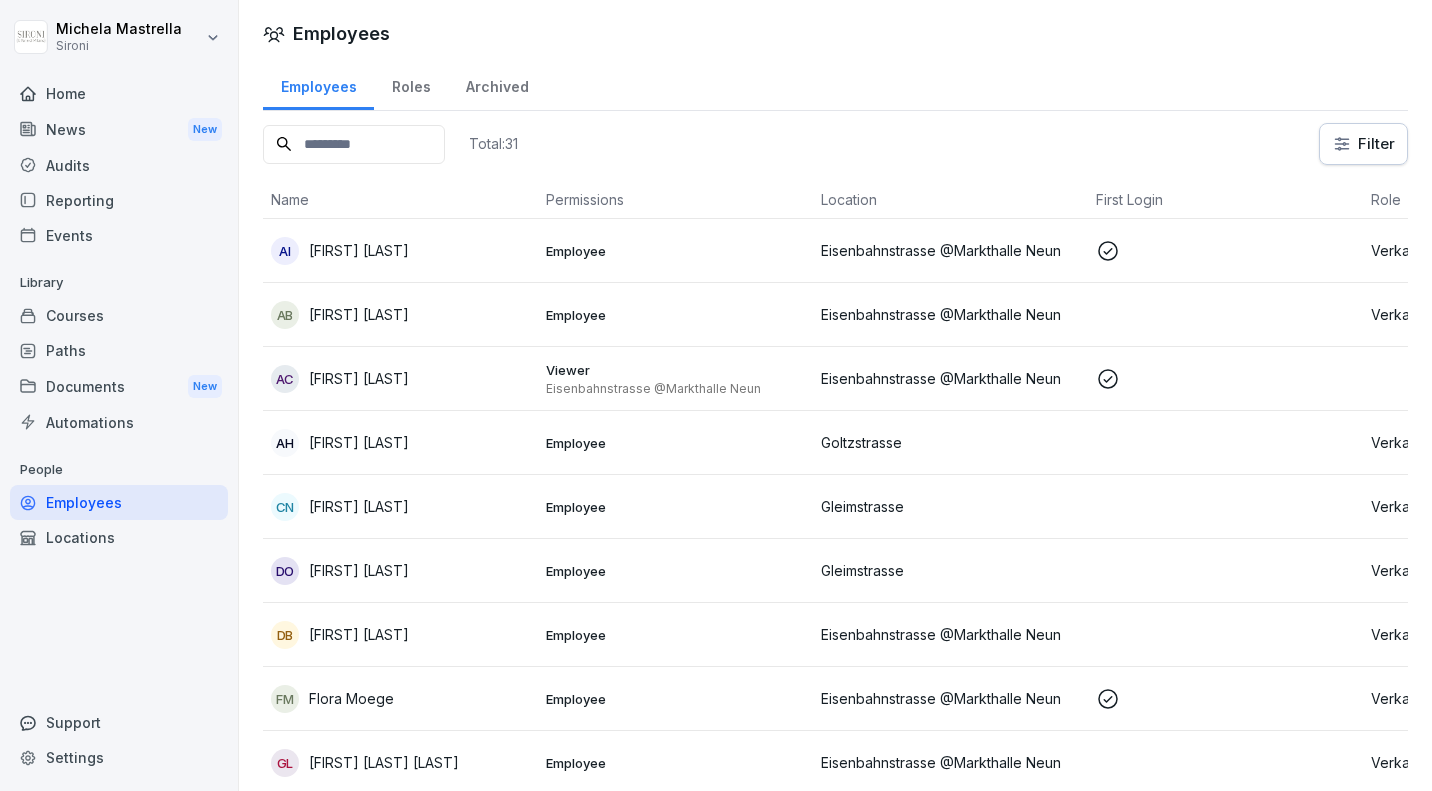 click on "Reporting" at bounding box center (119, 200) 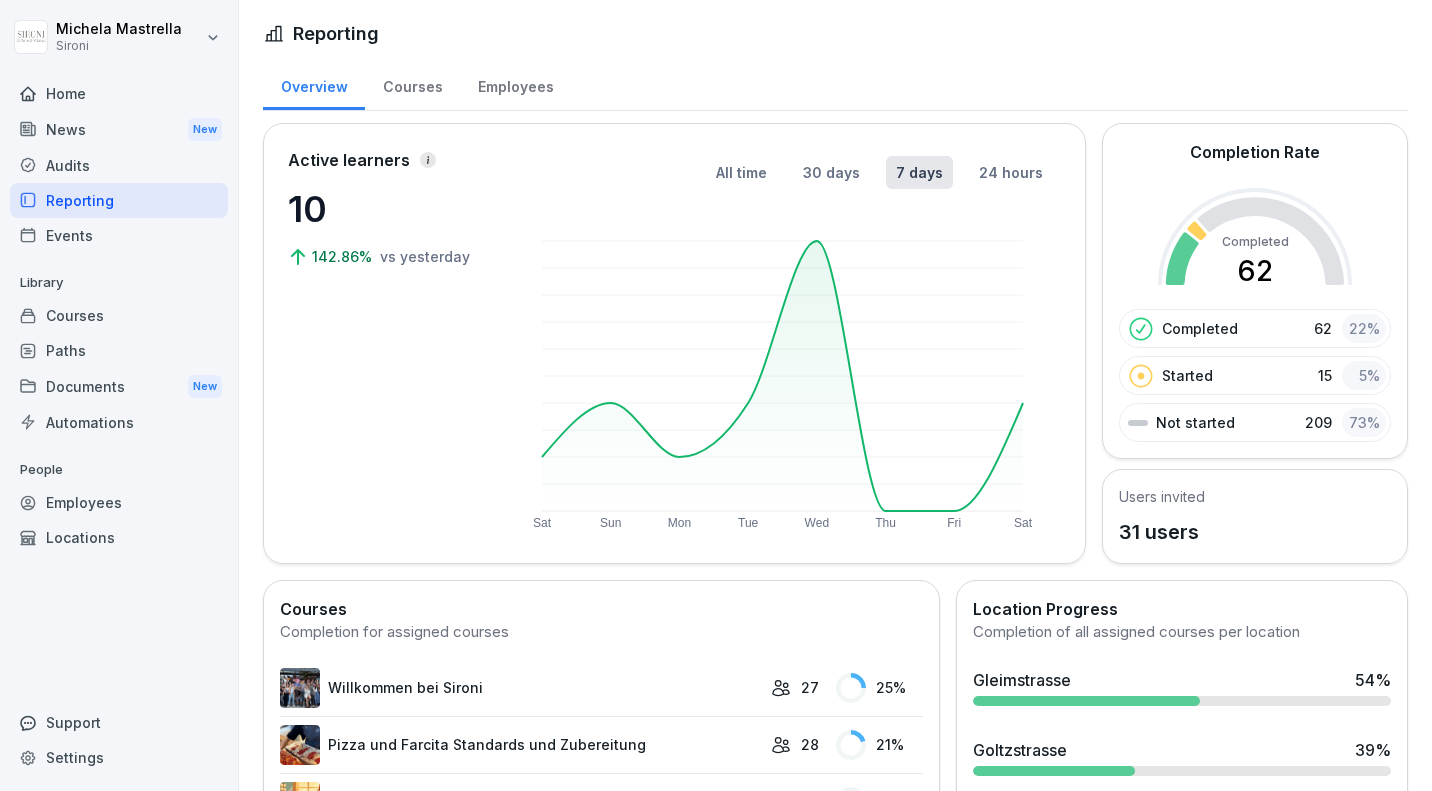 scroll, scrollTop: 323, scrollLeft: 0, axis: vertical 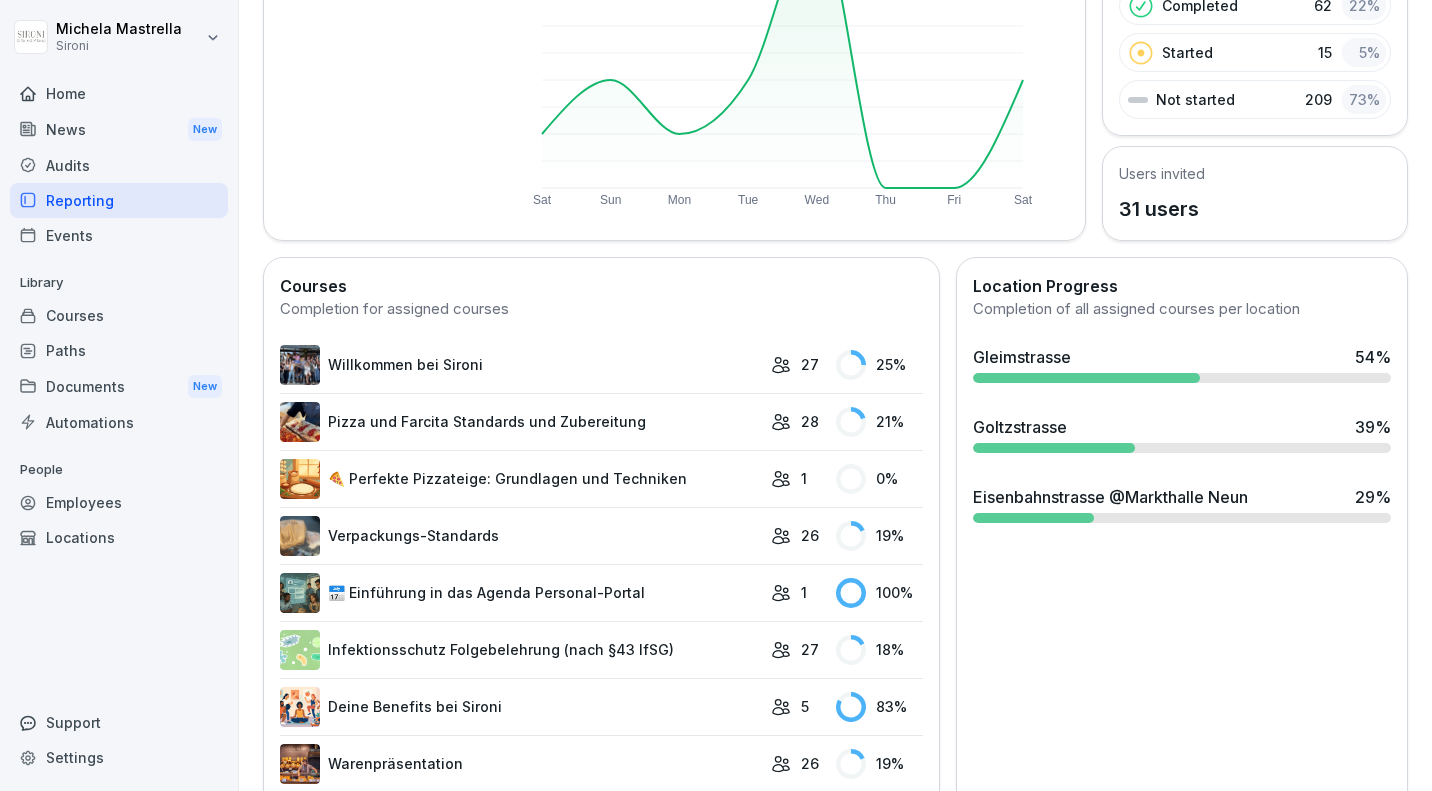 click on "[STREET] [NUMBER] % [STREET] [NUMBER] % [STREET] @[LOCATION] [NUMBER] %" at bounding box center [1182, 434] 